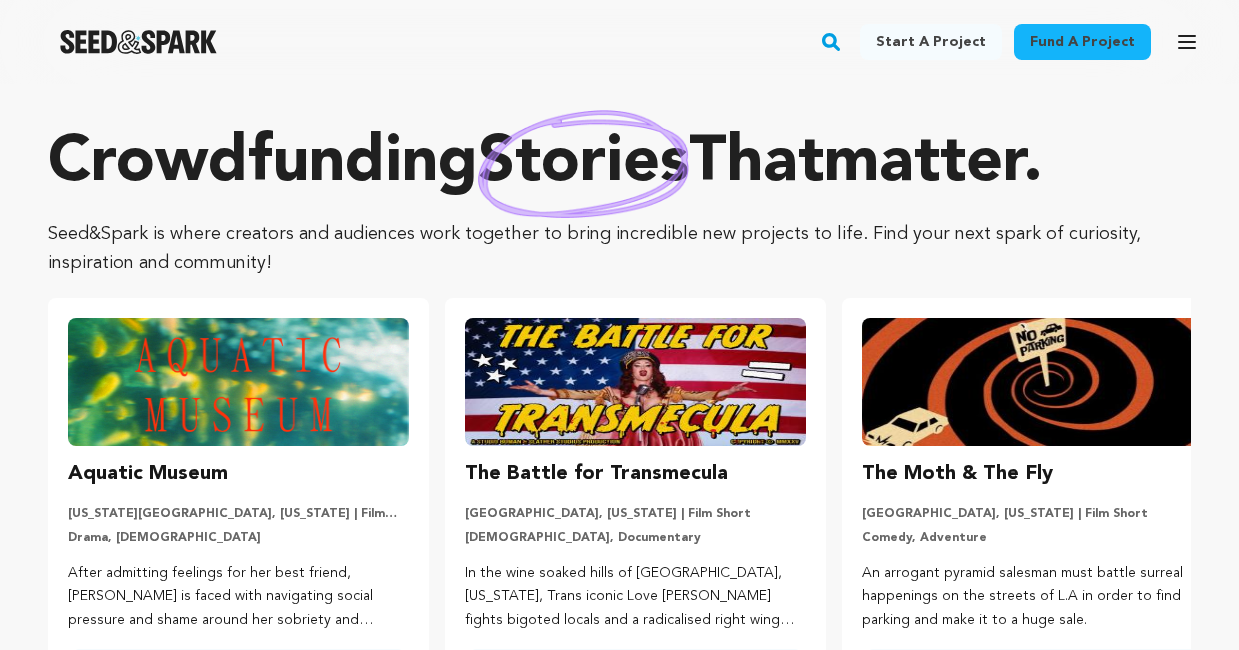 scroll, scrollTop: 0, scrollLeft: 0, axis: both 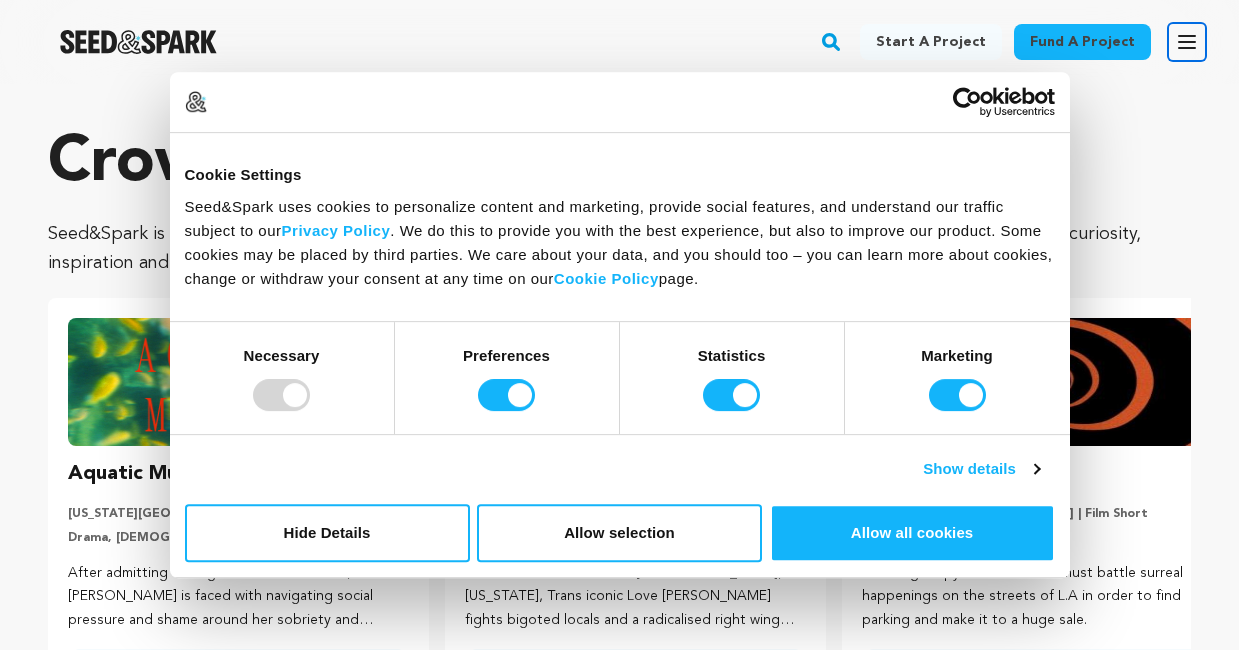 click 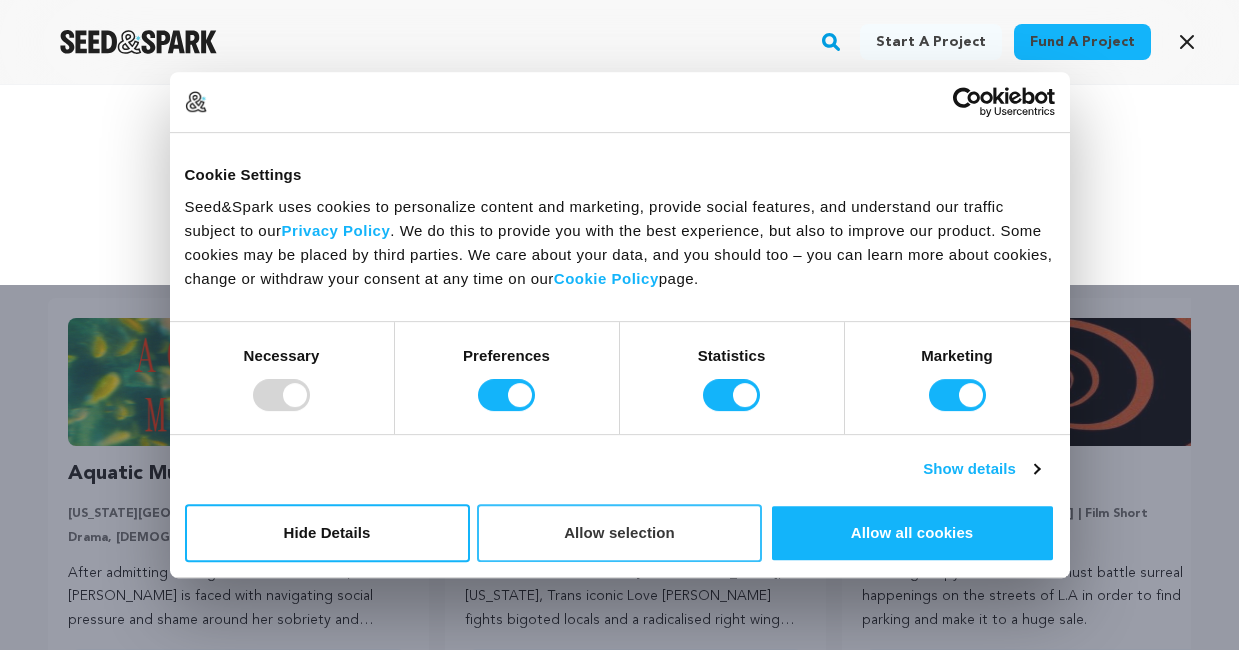 click on "Allow selection" at bounding box center [619, 533] 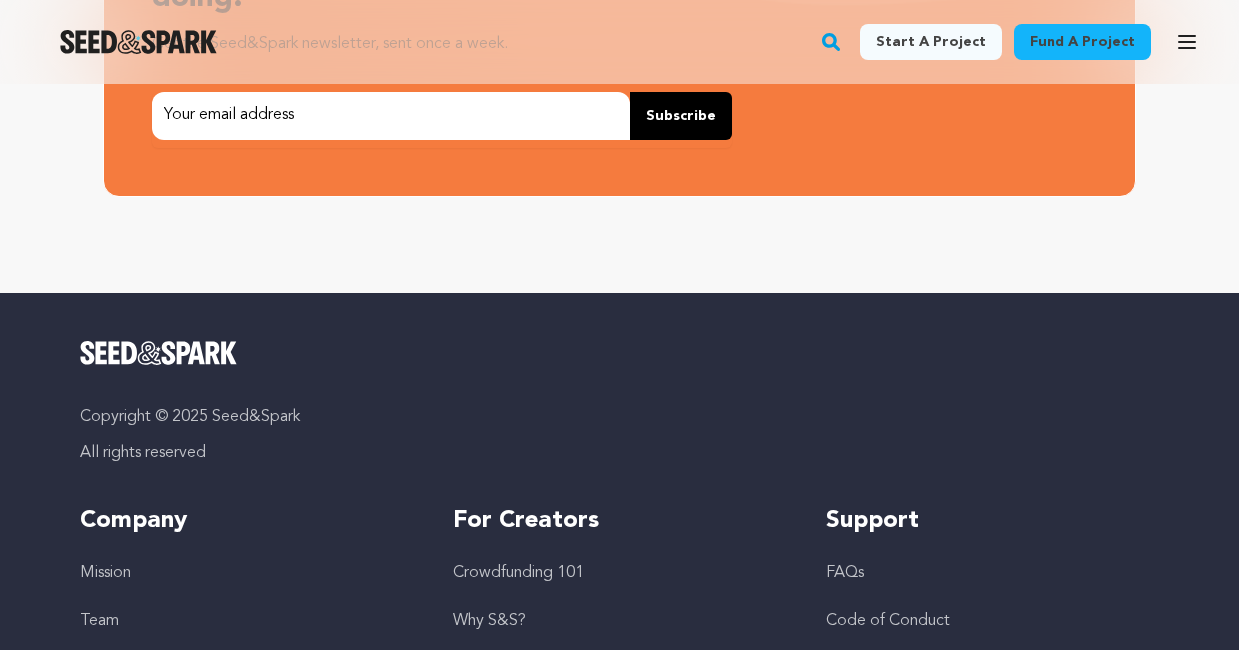 scroll, scrollTop: 5692, scrollLeft: 0, axis: vertical 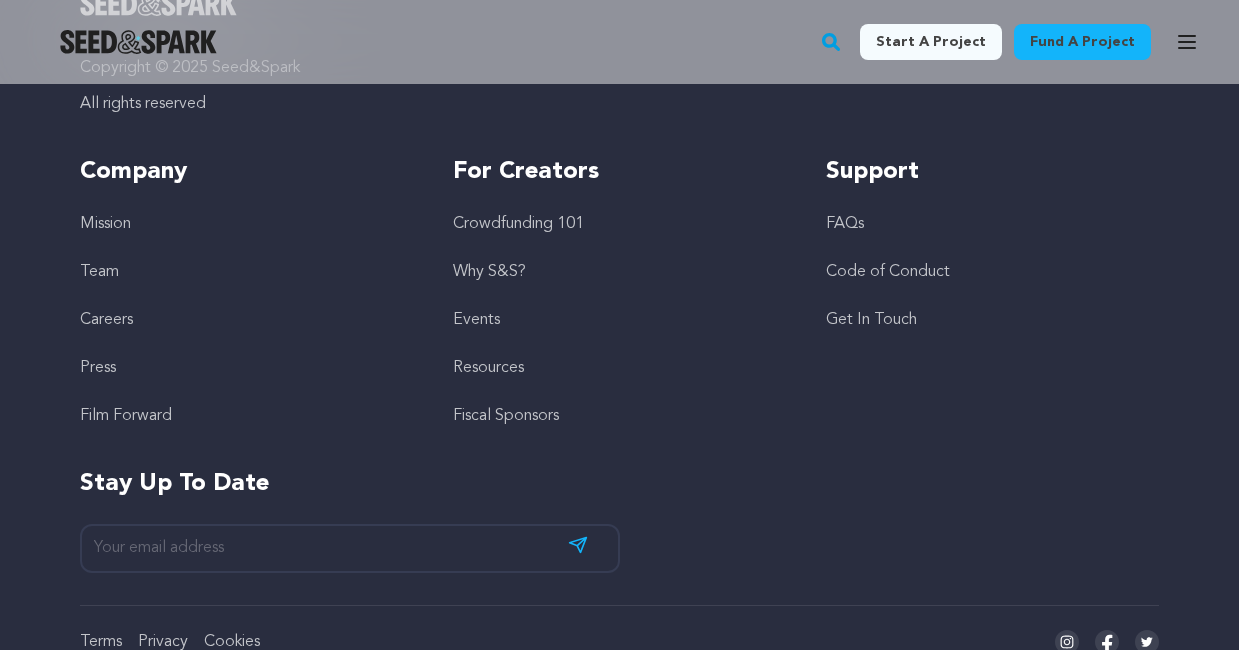 click on "Fund a project
Start a project
Search
Login
Sign up
Start a project" at bounding box center [619, 42] 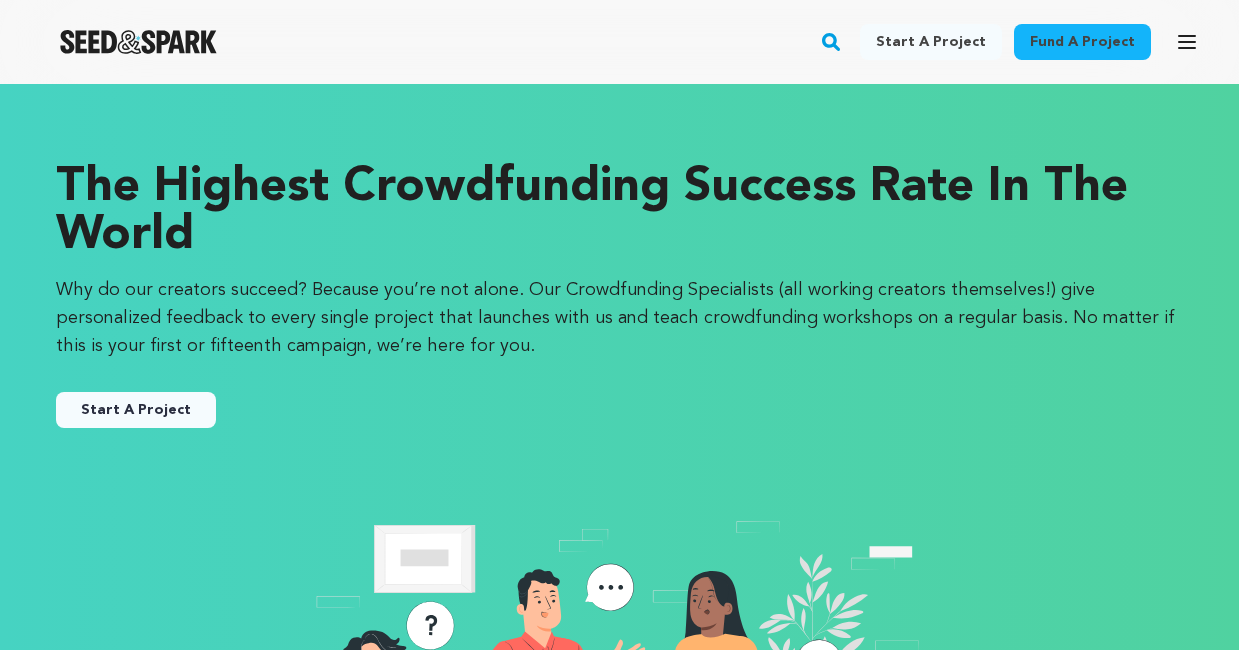 scroll, scrollTop: 0, scrollLeft: 0, axis: both 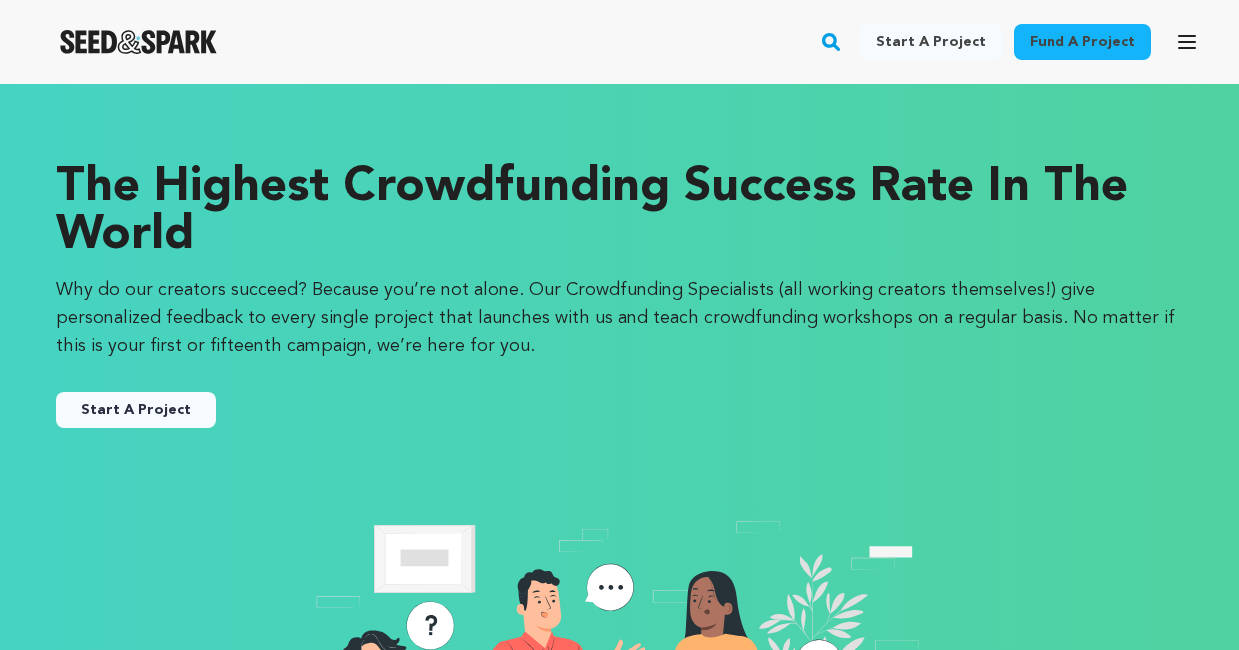 click on "Start A Project" at bounding box center (136, 410) 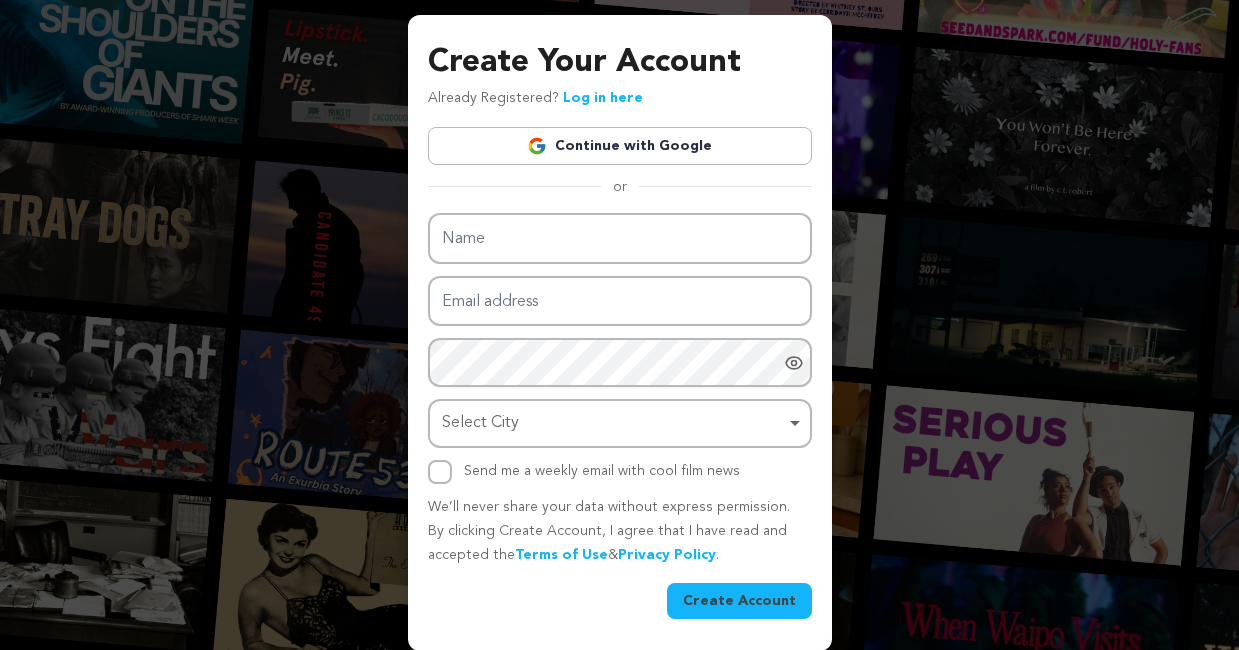 scroll, scrollTop: 70, scrollLeft: 0, axis: vertical 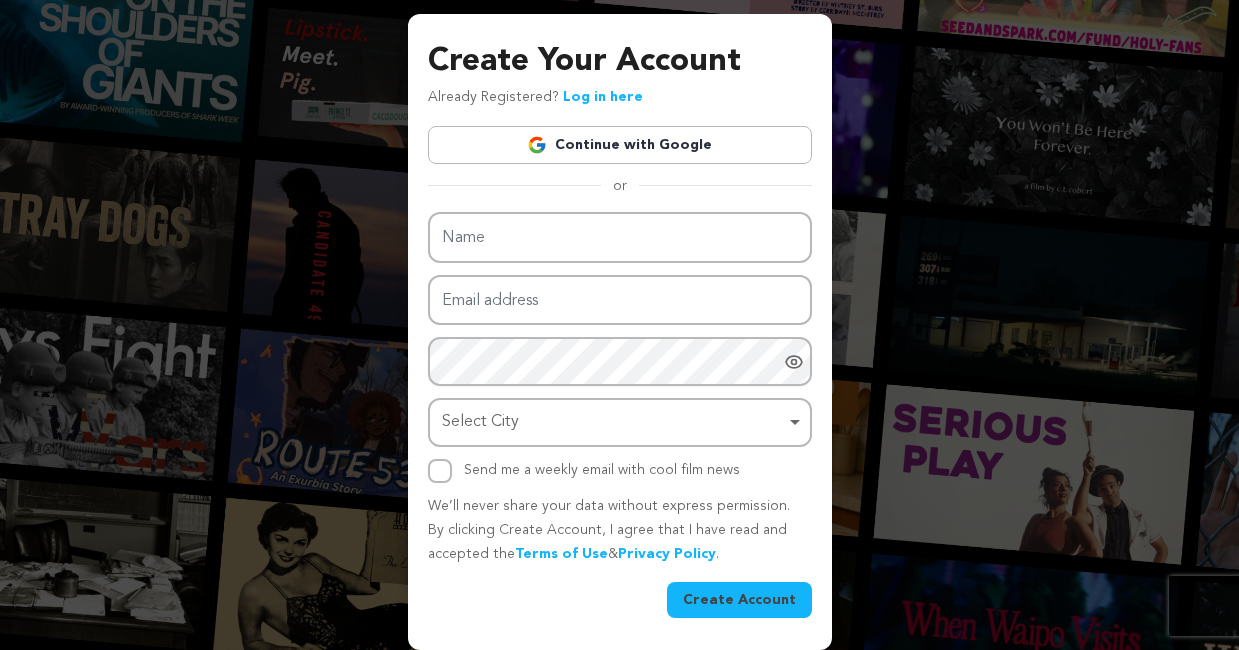 click on "Continue with Google" at bounding box center (620, 145) 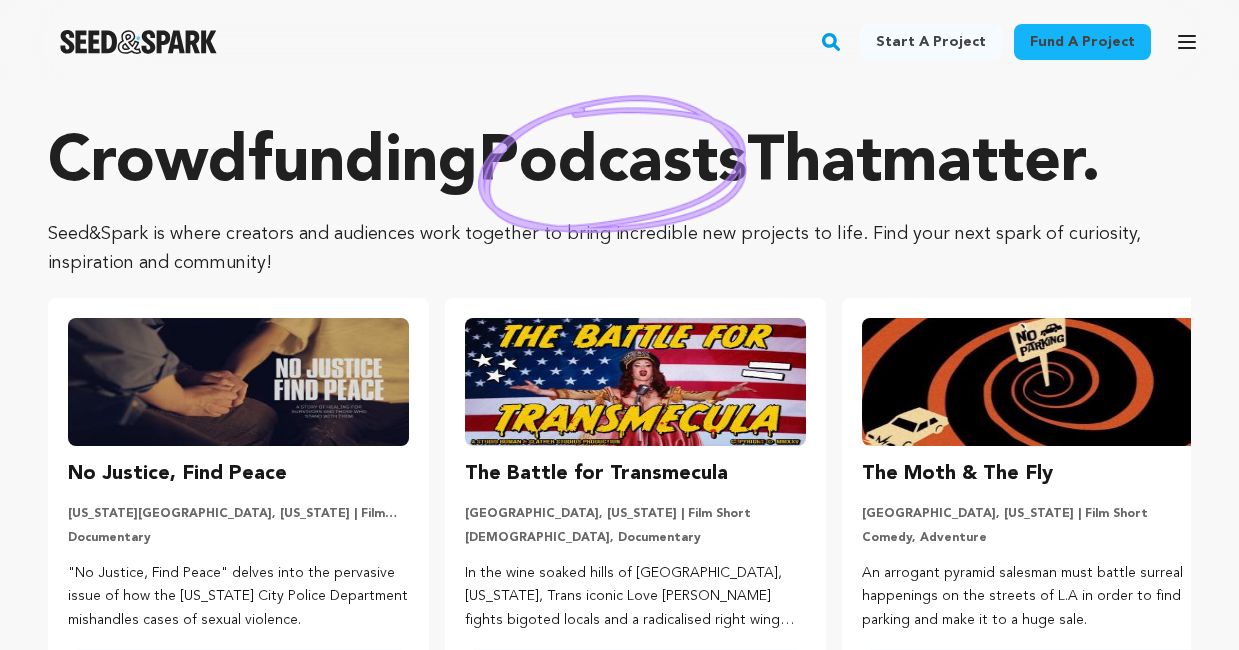 scroll, scrollTop: 0, scrollLeft: 0, axis: both 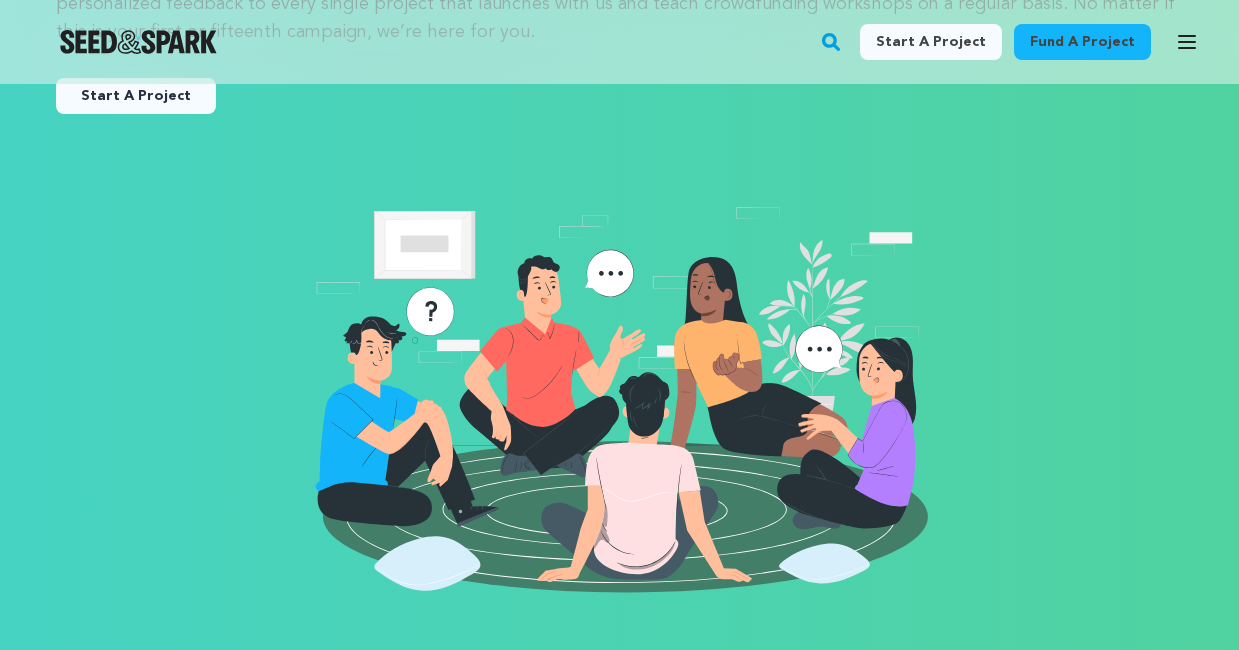 click on "Start A Project" at bounding box center [136, 96] 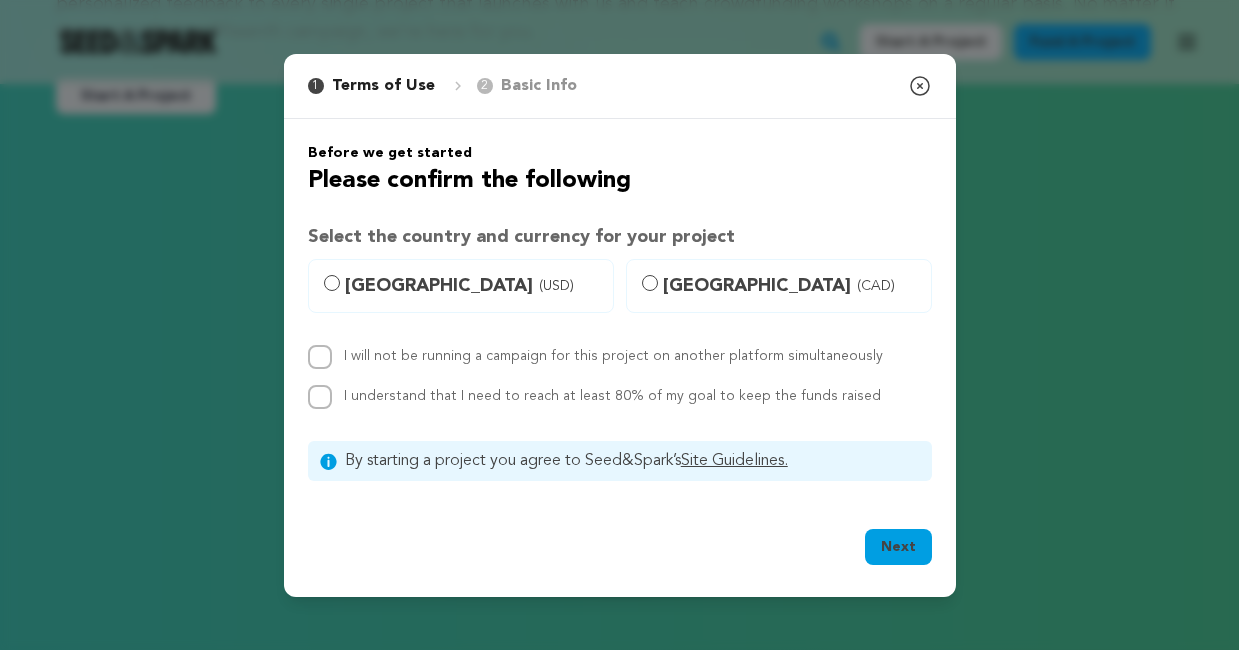 click on "United States
(USD)" at bounding box center (473, 286) 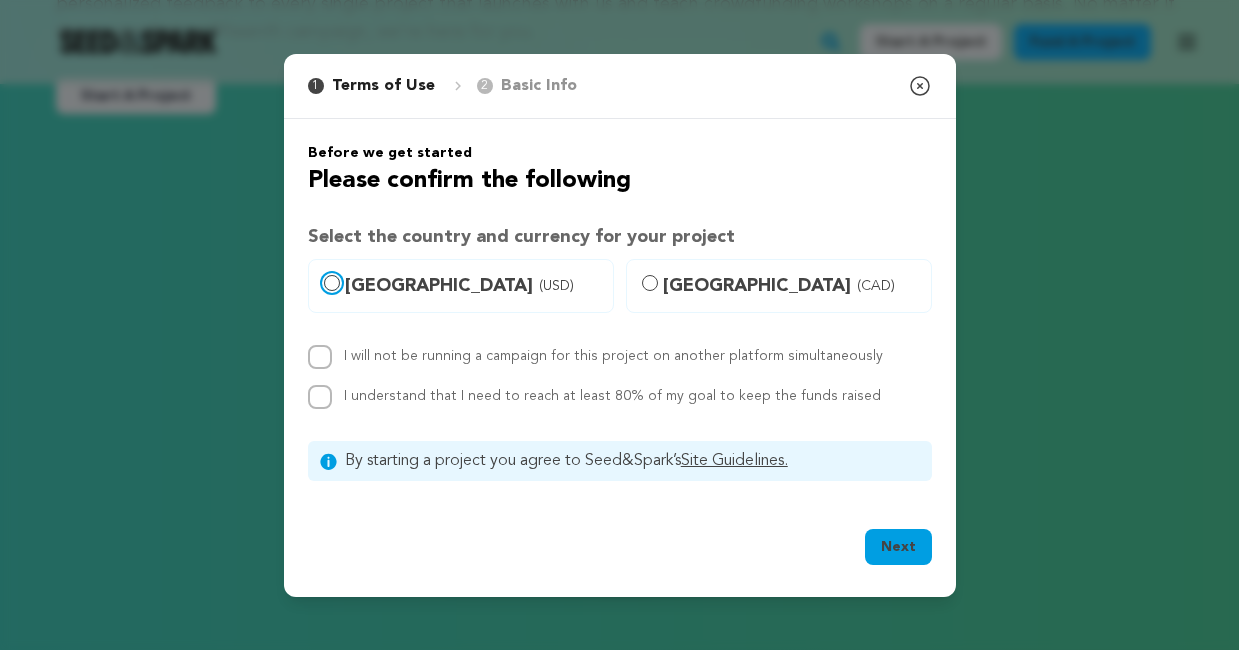 radio on "true" 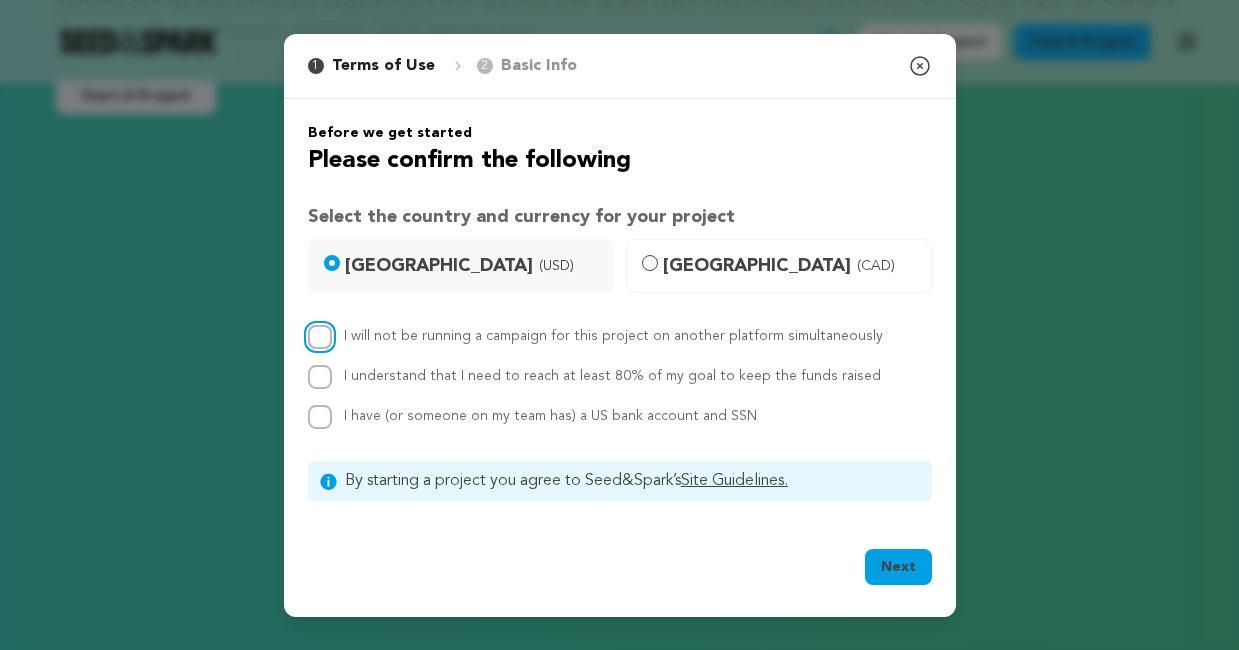 click on "I will not be running a campaign for this project on another platform
simultaneously" at bounding box center [320, 337] 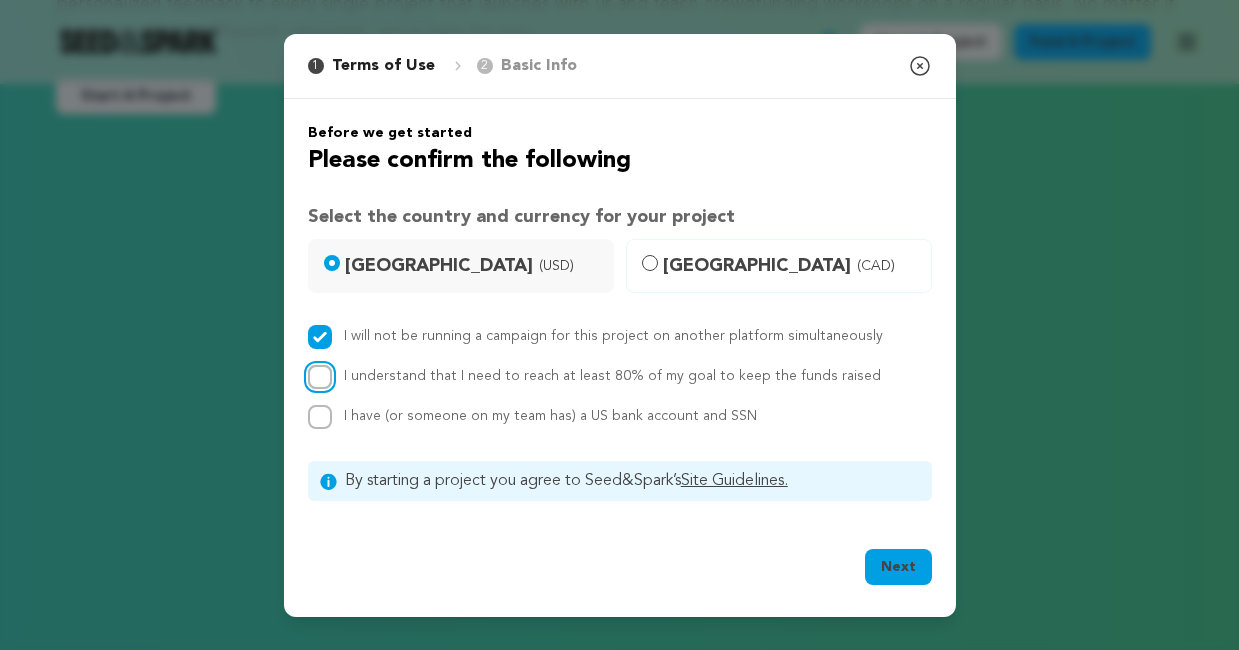 click on "I understand that I need to reach at least 80% of my goal to keep the
funds raised" at bounding box center [320, 377] 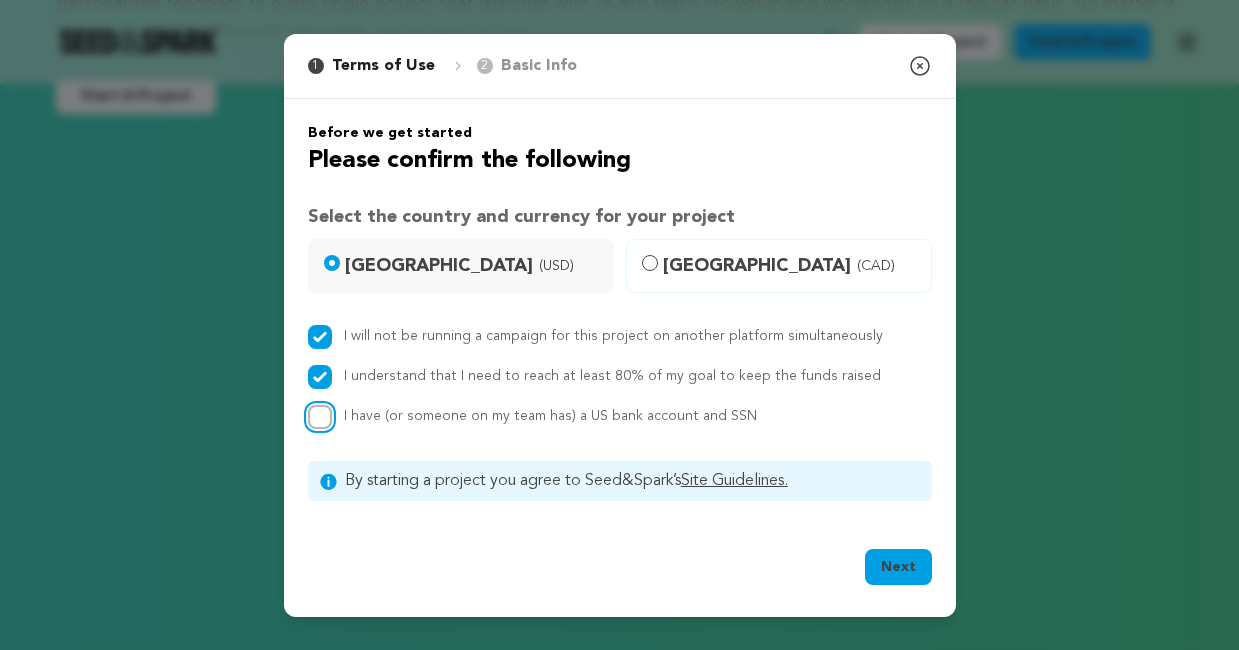 click on "I have (or someone on my team has) a US bank account and SSN" at bounding box center (320, 417) 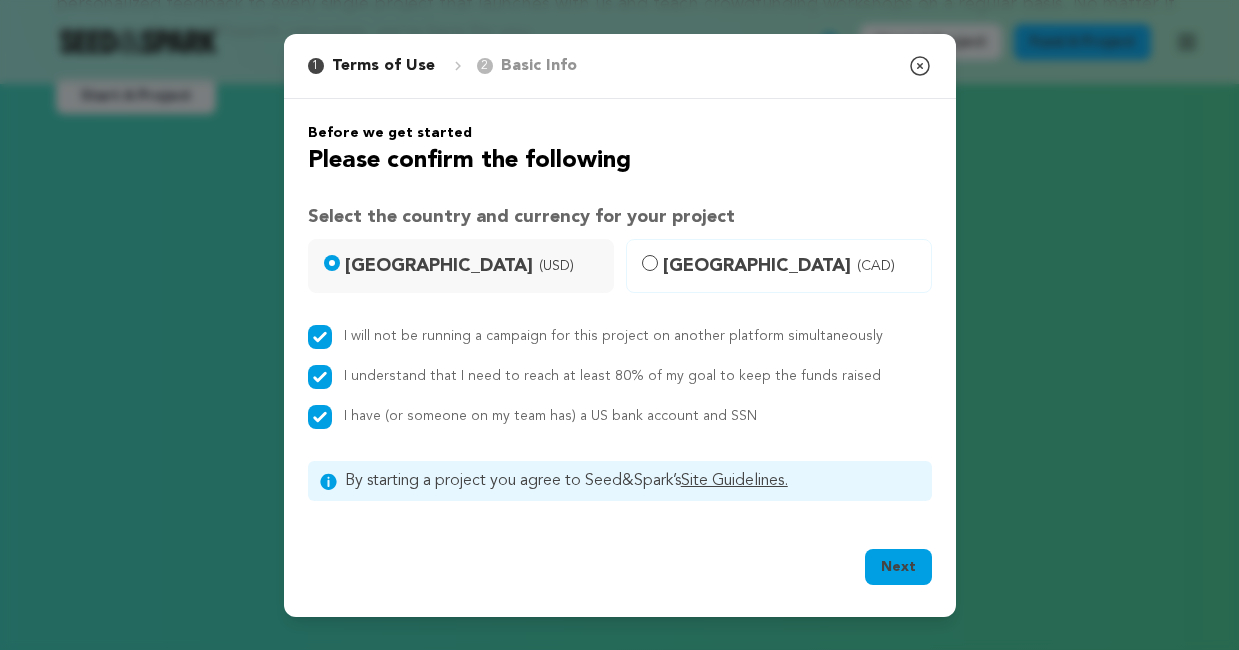 click on "Next
Ok, Got it" at bounding box center [620, 571] 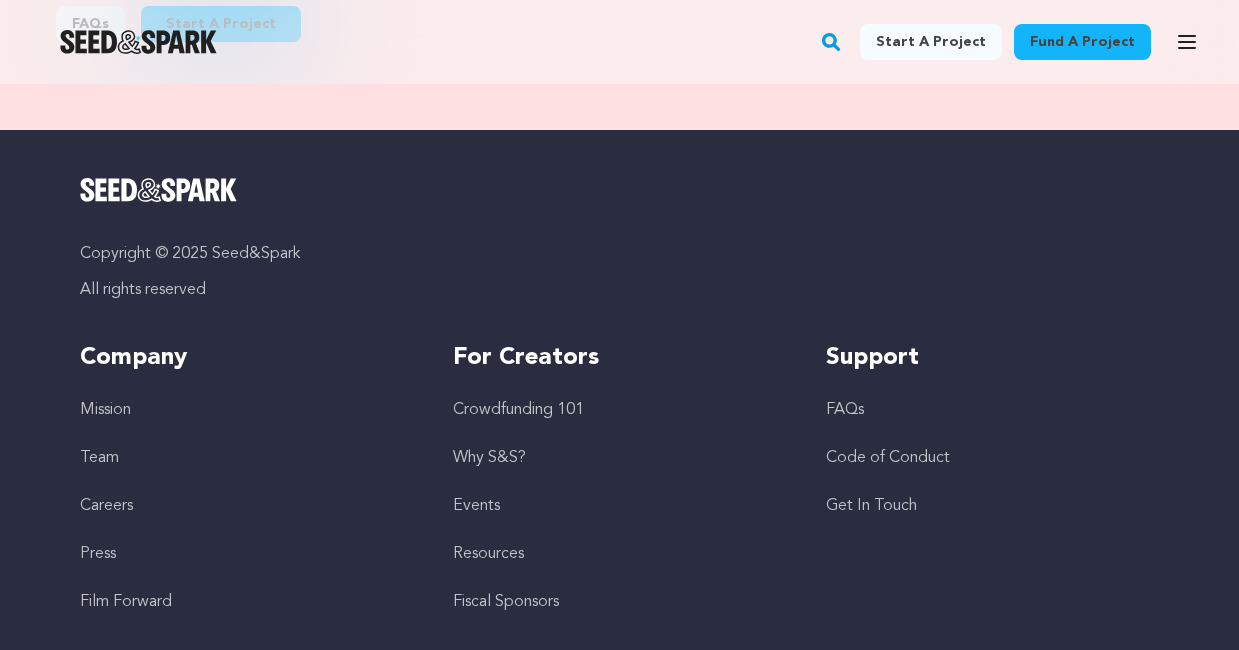scroll, scrollTop: 3398, scrollLeft: 0, axis: vertical 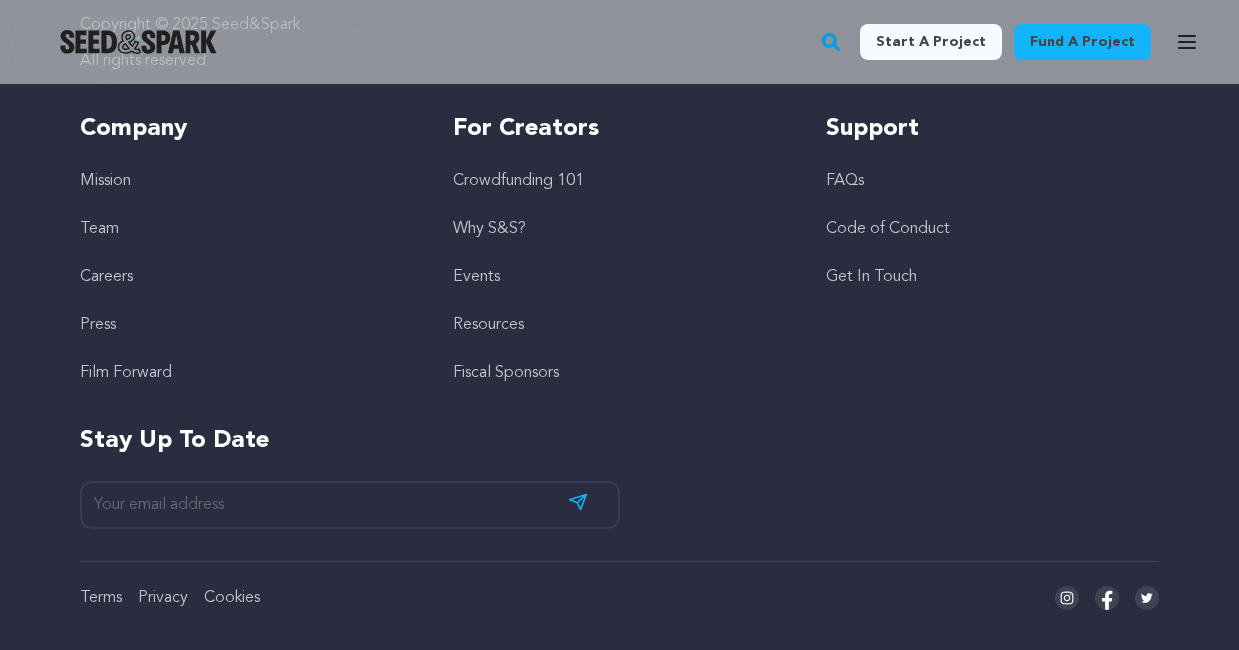 click on "Start a project" at bounding box center (931, 42) 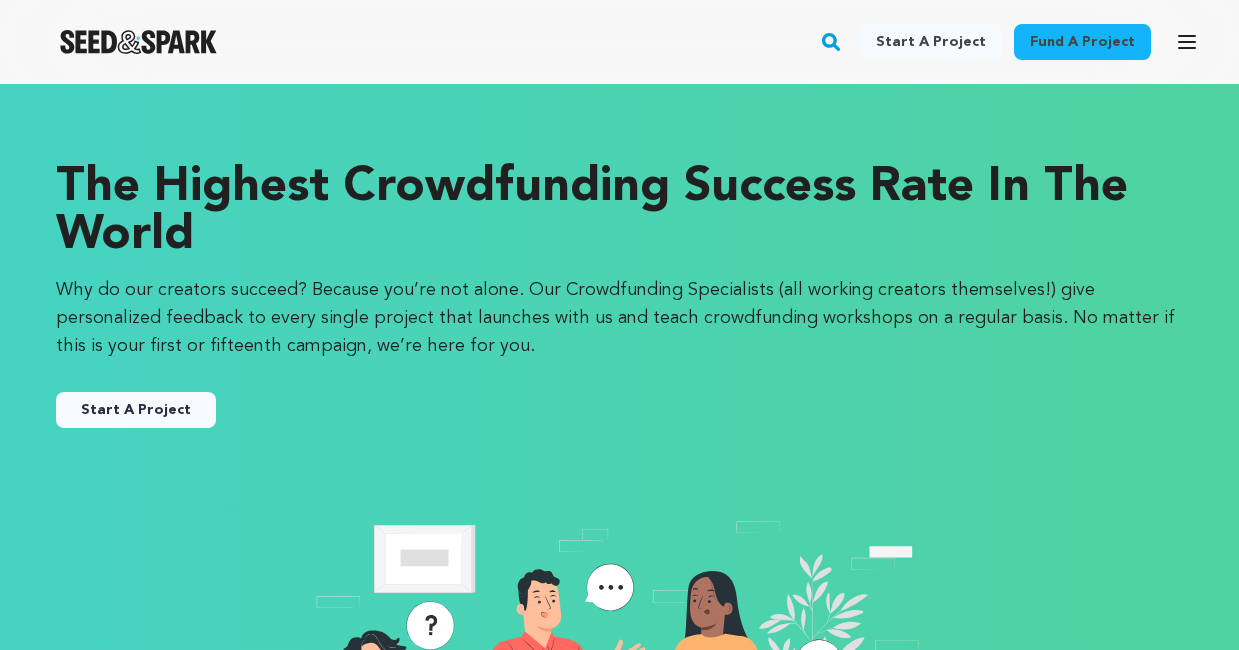 scroll, scrollTop: 0, scrollLeft: 0, axis: both 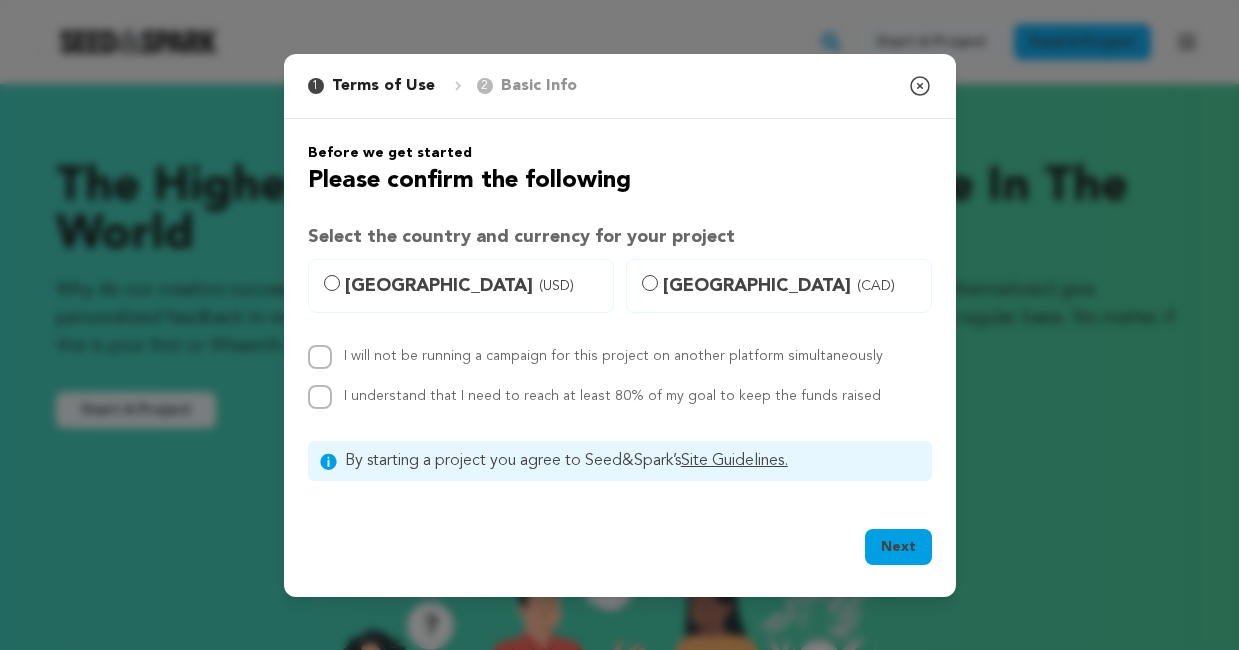 click on "United States
(USD)" at bounding box center [473, 286] 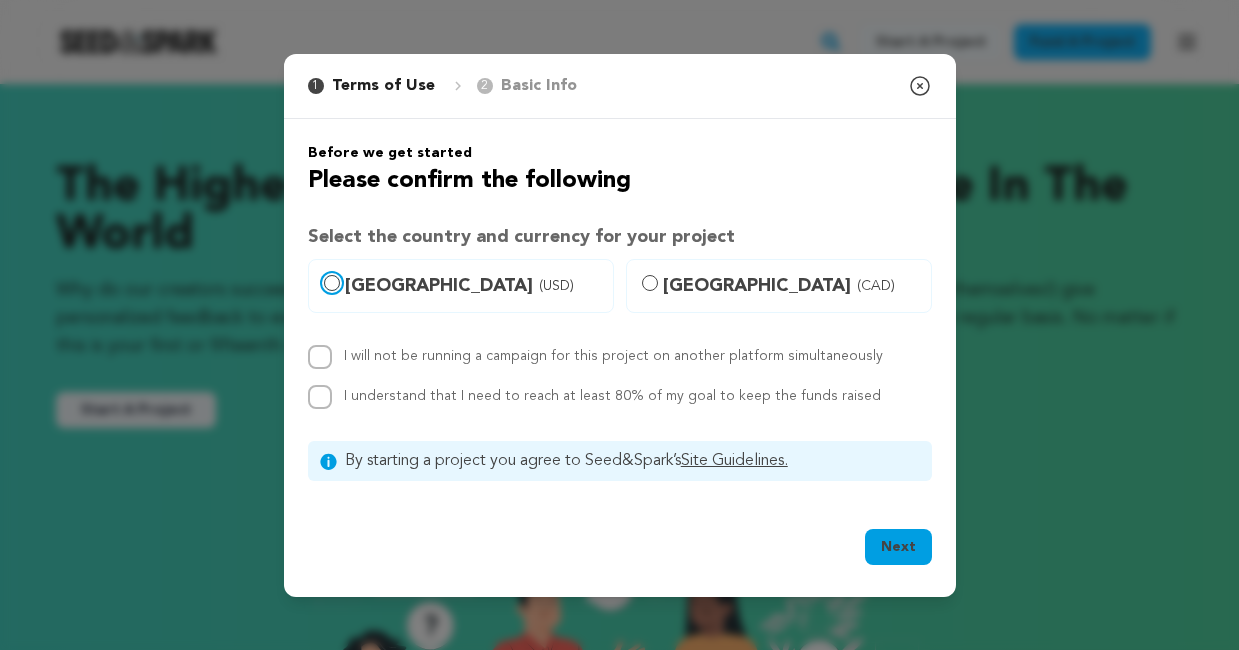 click on "United States
(USD)" at bounding box center [332, 283] 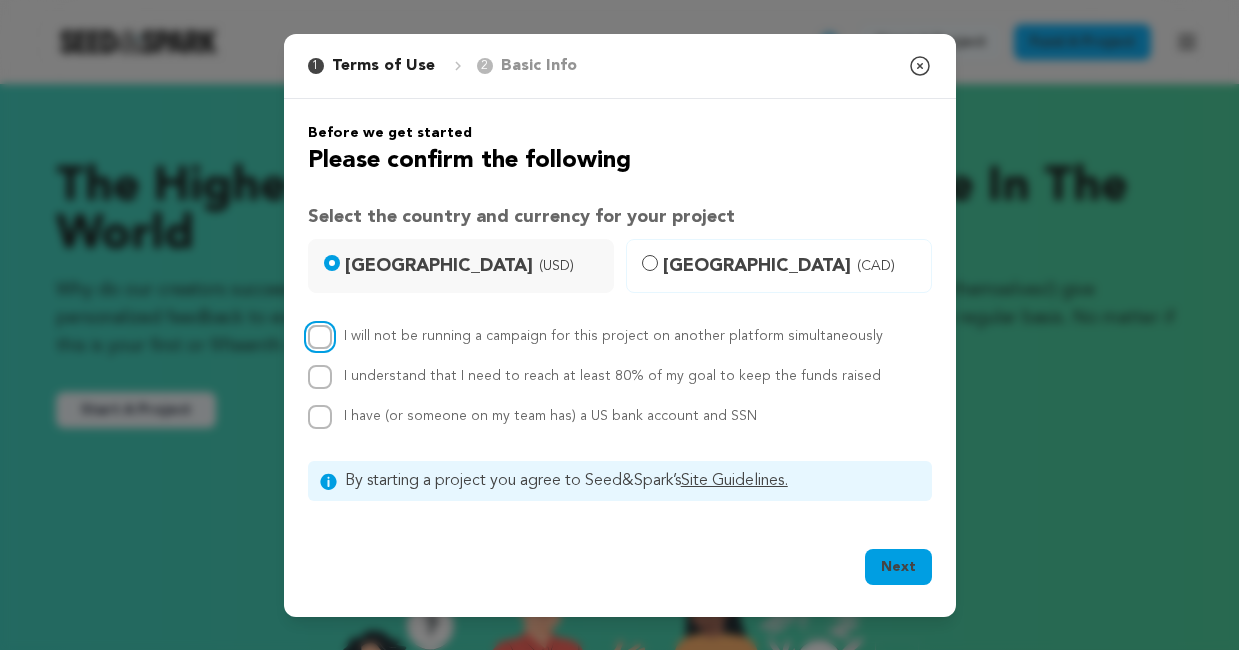 click on "I will not be running a campaign for this project on another platform
simultaneously" at bounding box center (320, 337) 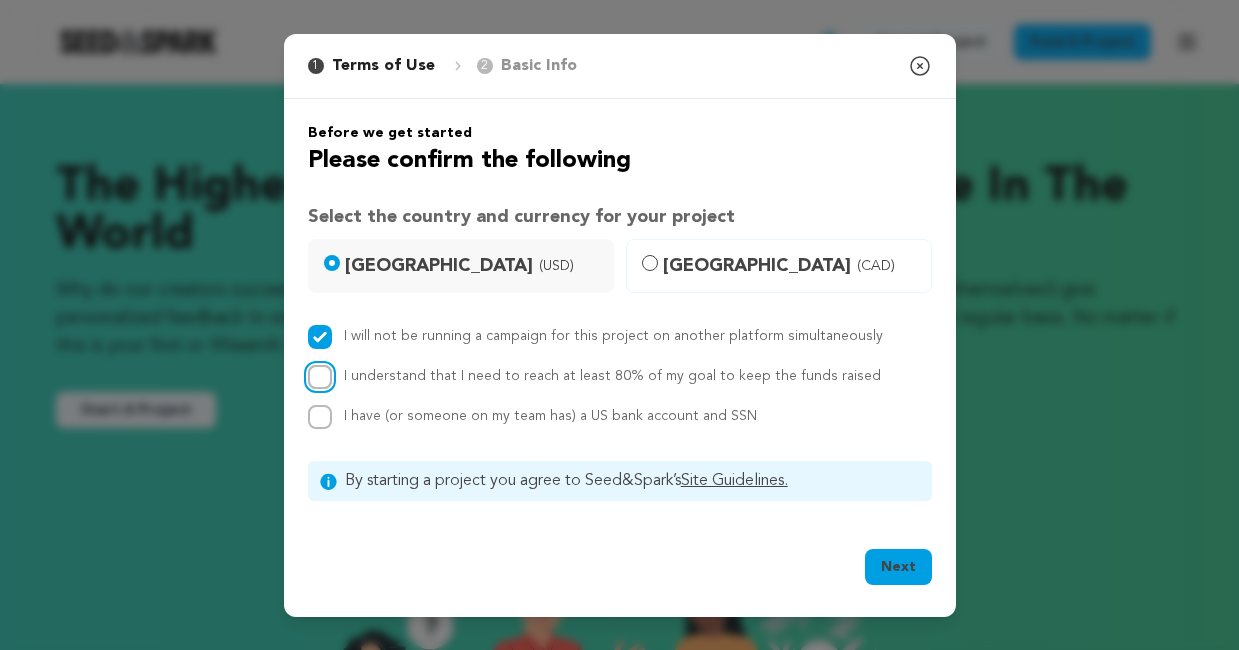 click on "I understand that I need to reach at least 80% of my goal to keep the
funds raised" at bounding box center (320, 377) 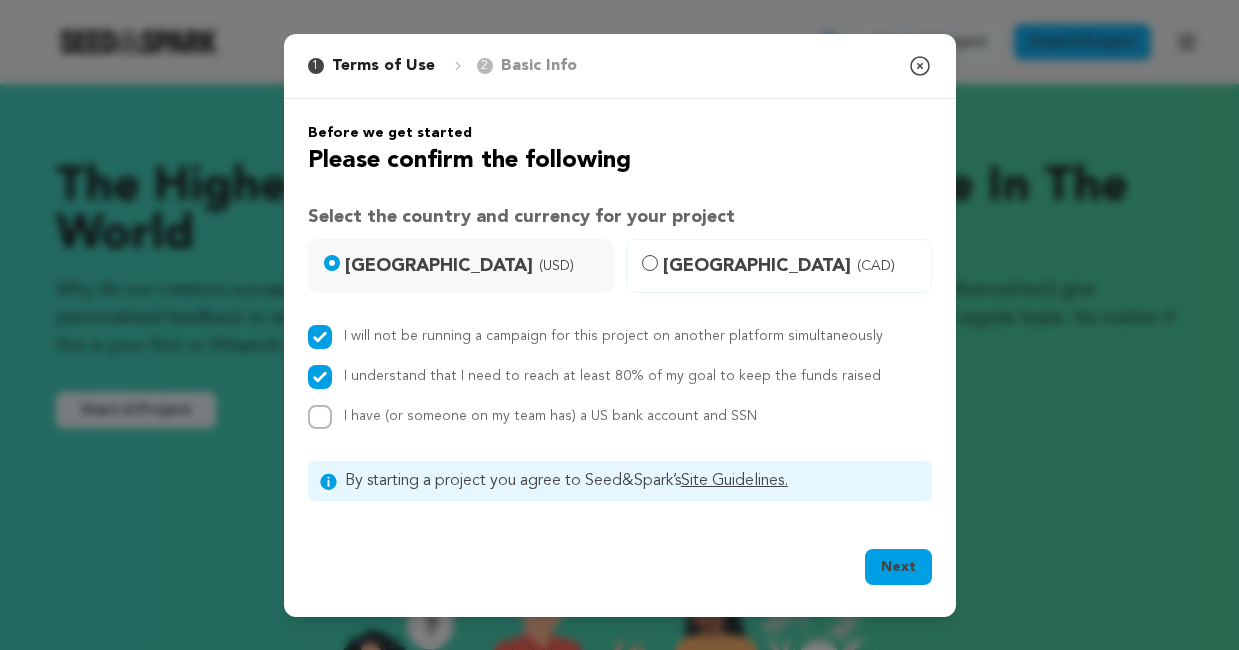 click on "Before we get started
Please confirm the following
Select the country and currency for your project
United States
(USD)
Canada
(CAD)
I will not be running a campaign for this project on another platform
simultaneously
I understand that I need to reach at least 80% of my goal to keep the
funds raised
I have (or someone on my team has) a US bank account and SSN" at bounding box center (620, 312) 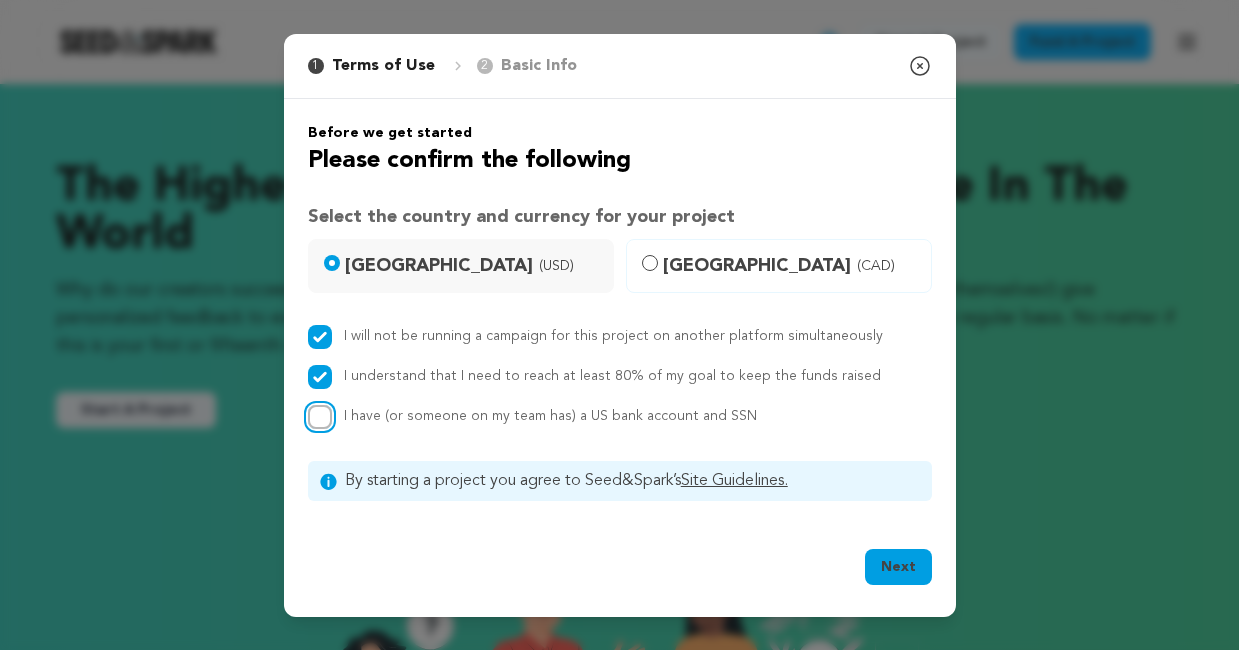 click on "I have (or someone on my team has) a US bank account and SSN" at bounding box center (320, 417) 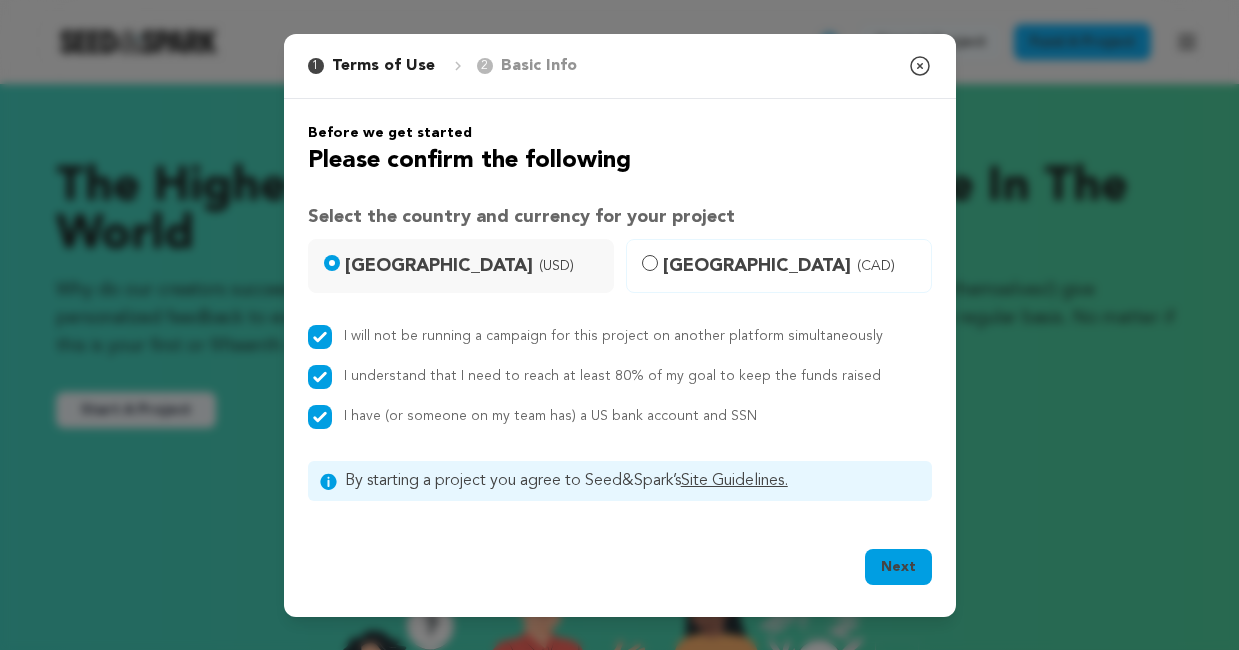 click on "Next" at bounding box center (898, 567) 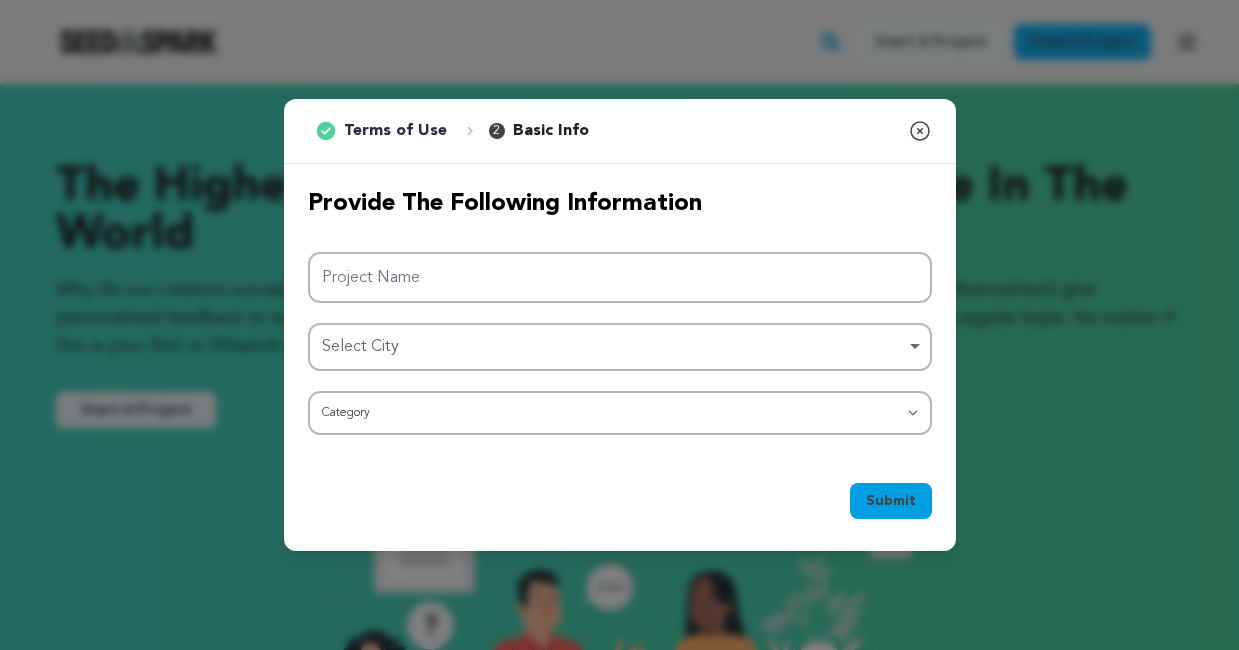 click on "Project Name
Select City  Select City Remove item  Select City
Category
Film Feature
Film Short
Series
Film Festival
Company
Music Video
VR Experience
Comics
Artist Residency
Art & Photography
Collective
Dance
Games
Music
Radio & Podcasts
Orgs & Companies
Writing & Publishing Venue & Spaces Theatre" at bounding box center [620, 344] 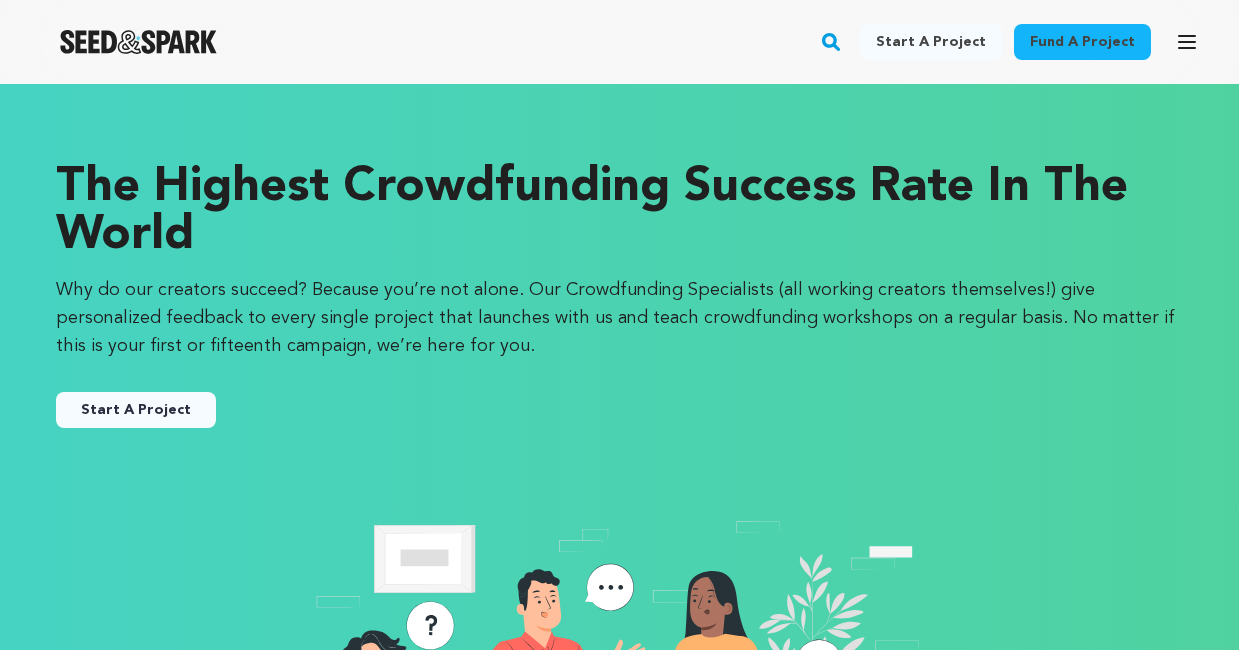 click 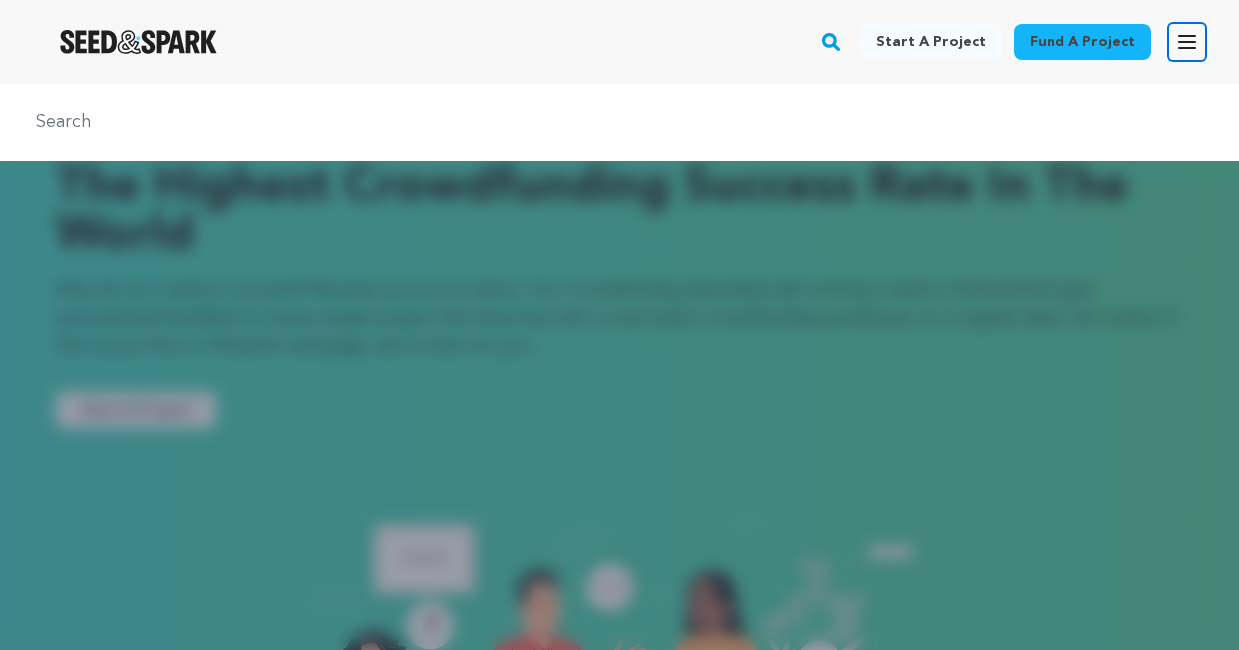 click 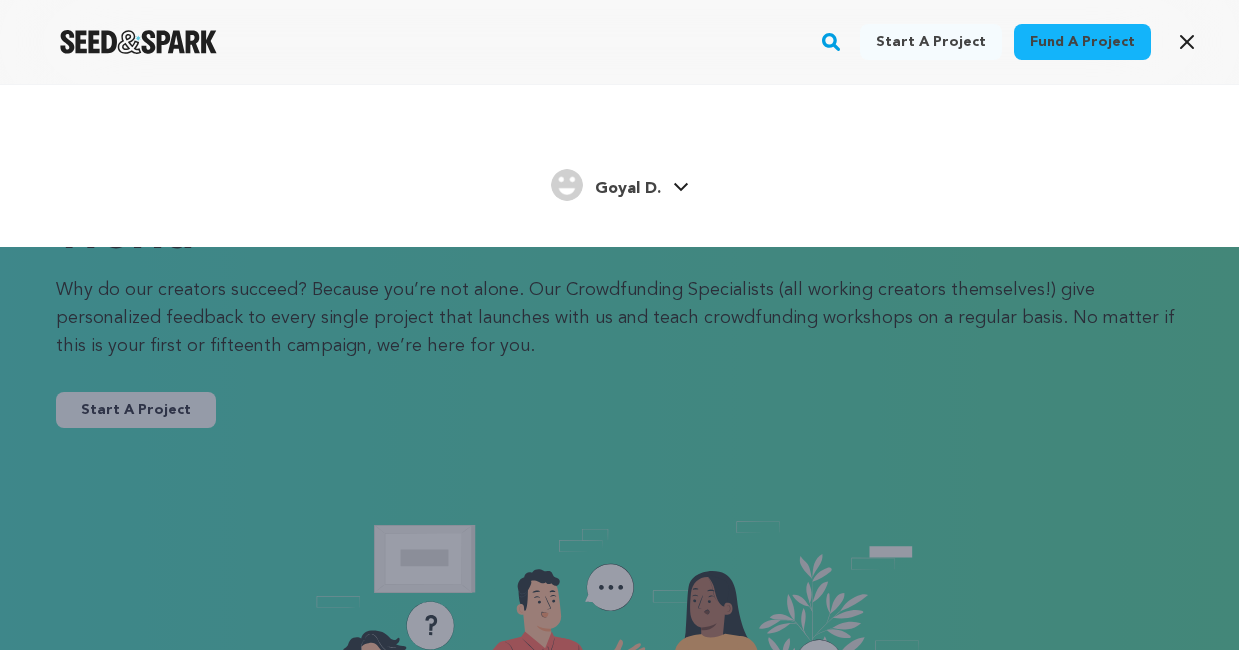 click on "Goyal D." at bounding box center [606, 185] 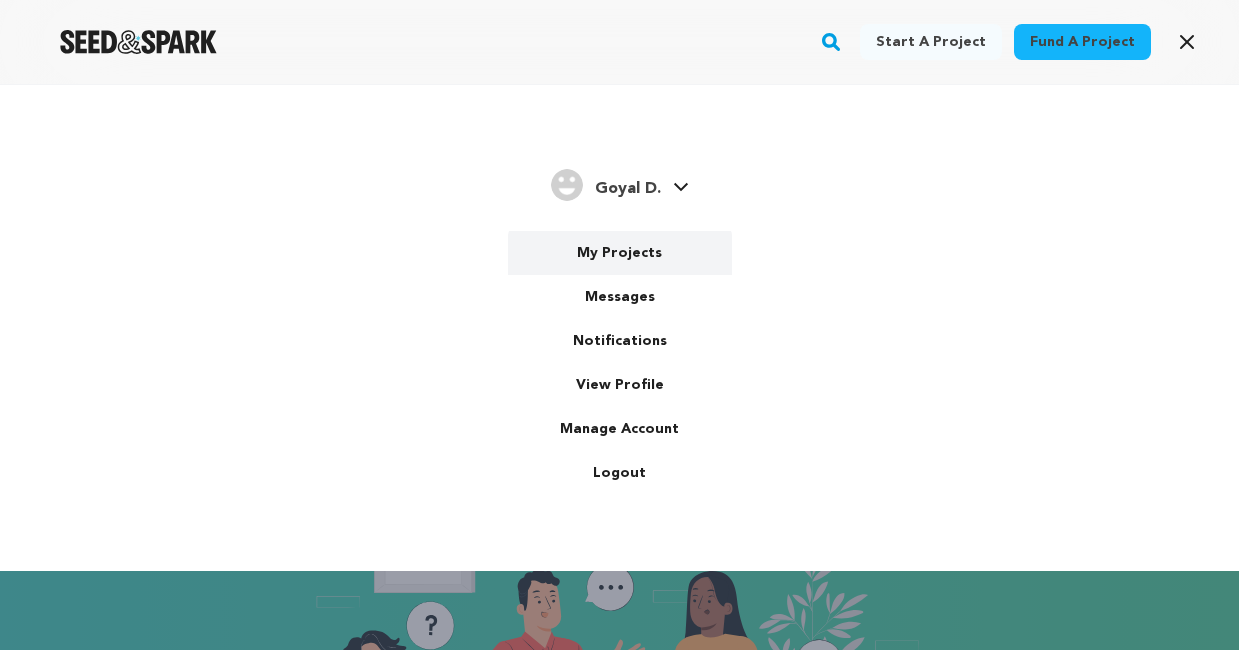 click on "My Projects" at bounding box center [620, 253] 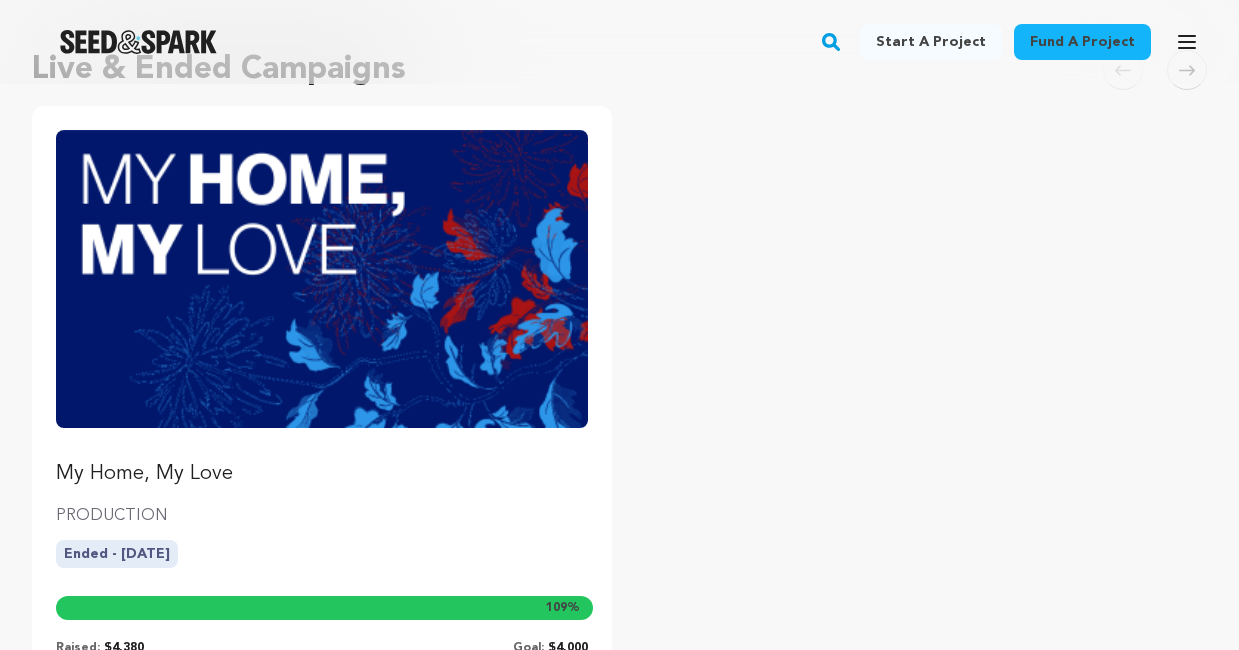 scroll, scrollTop: 237, scrollLeft: 0, axis: vertical 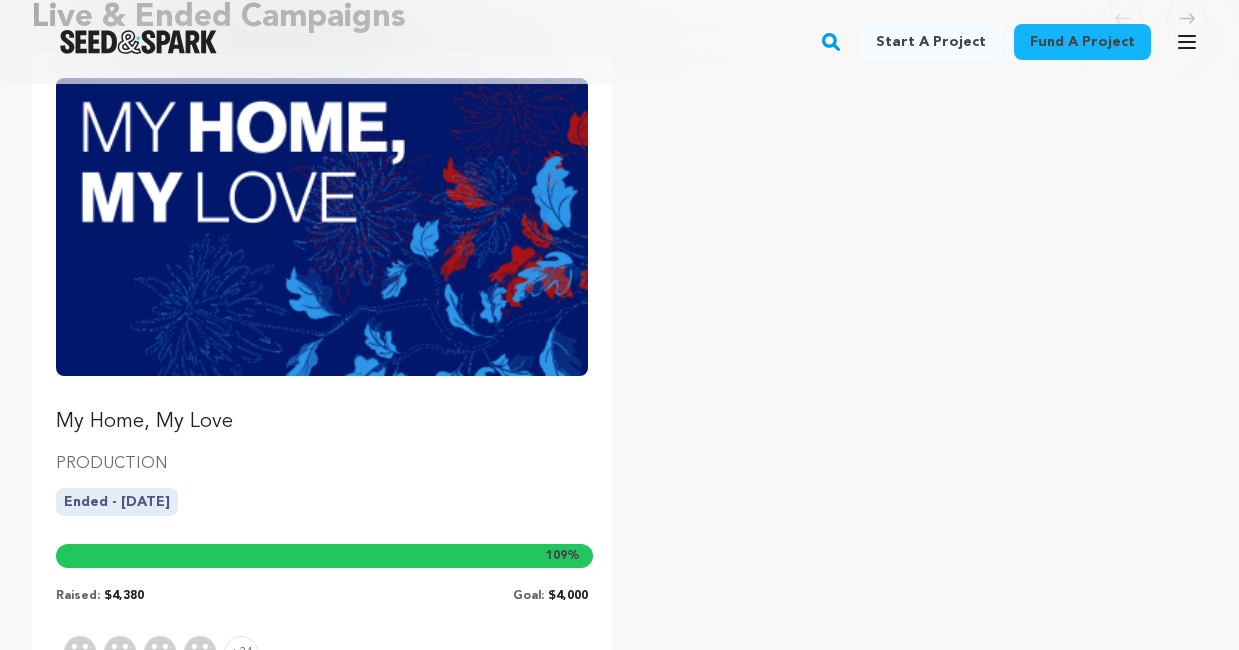 click at bounding box center (322, 227) 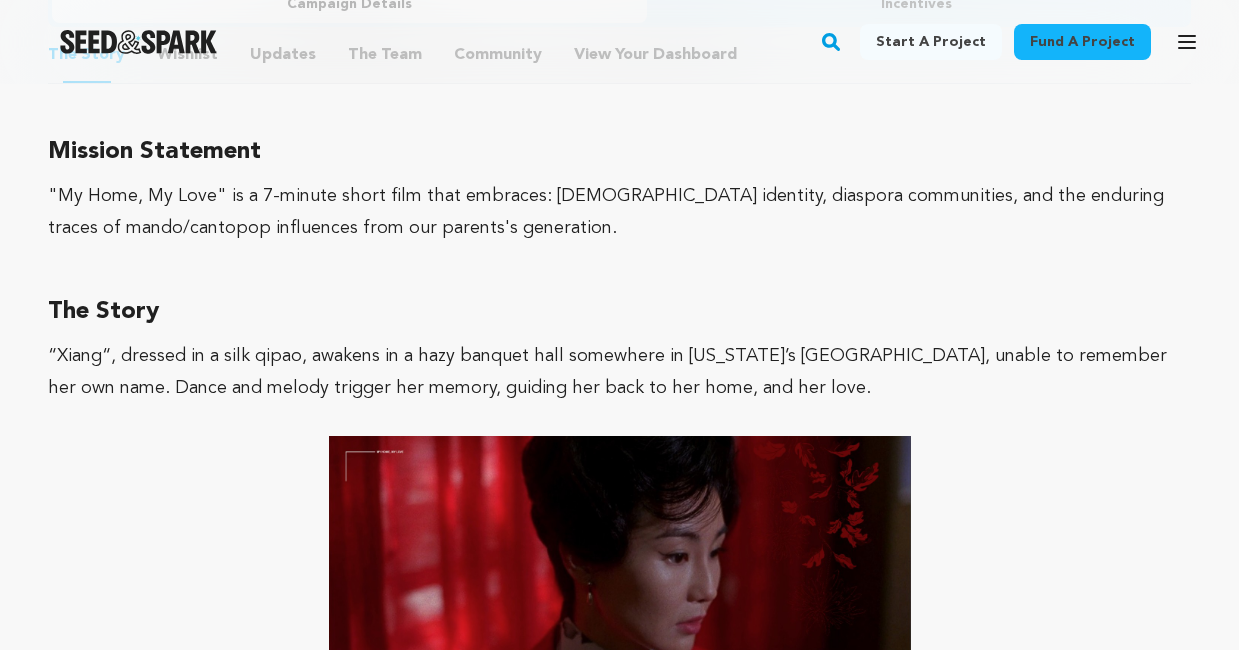 scroll, scrollTop: 1349, scrollLeft: 0, axis: vertical 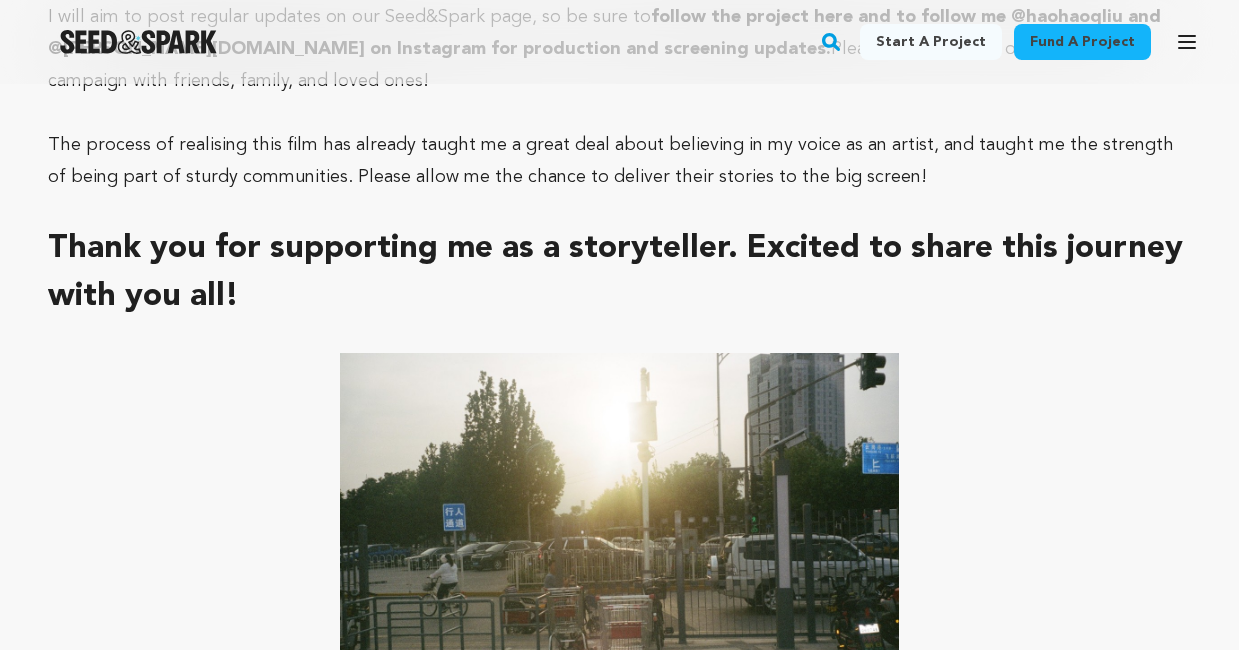 drag, startPoint x: 46, startPoint y: 180, endPoint x: 284, endPoint y: 536, distance: 428.2289 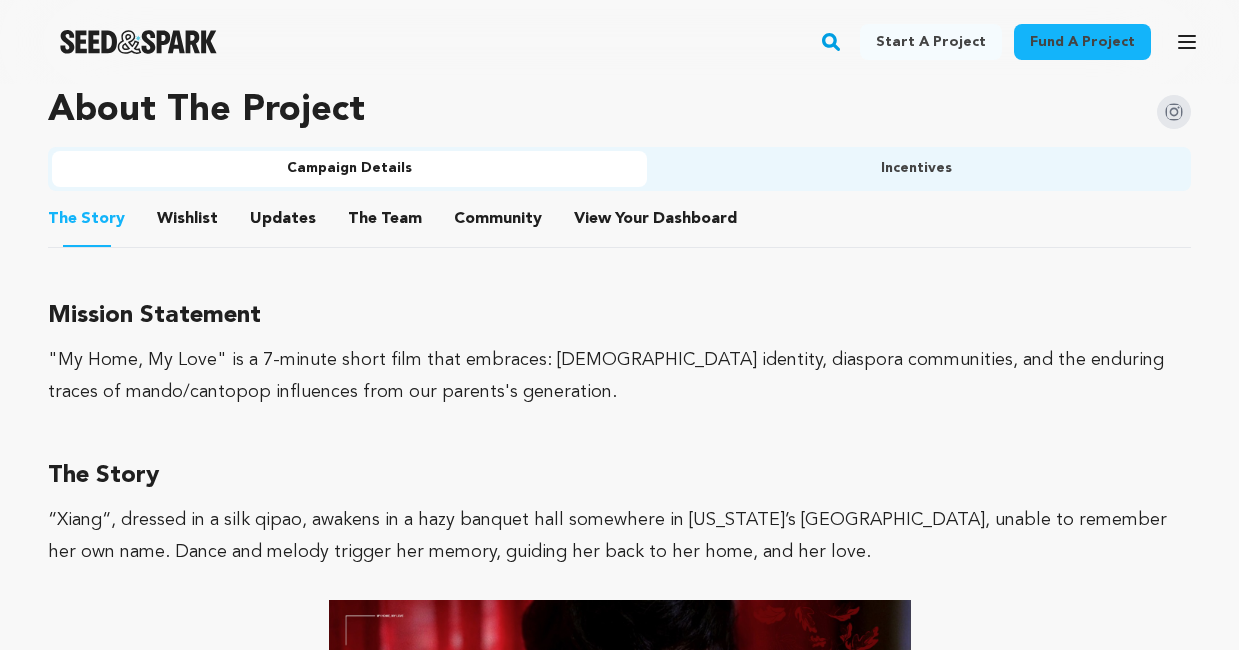 scroll, scrollTop: 1183, scrollLeft: 0, axis: vertical 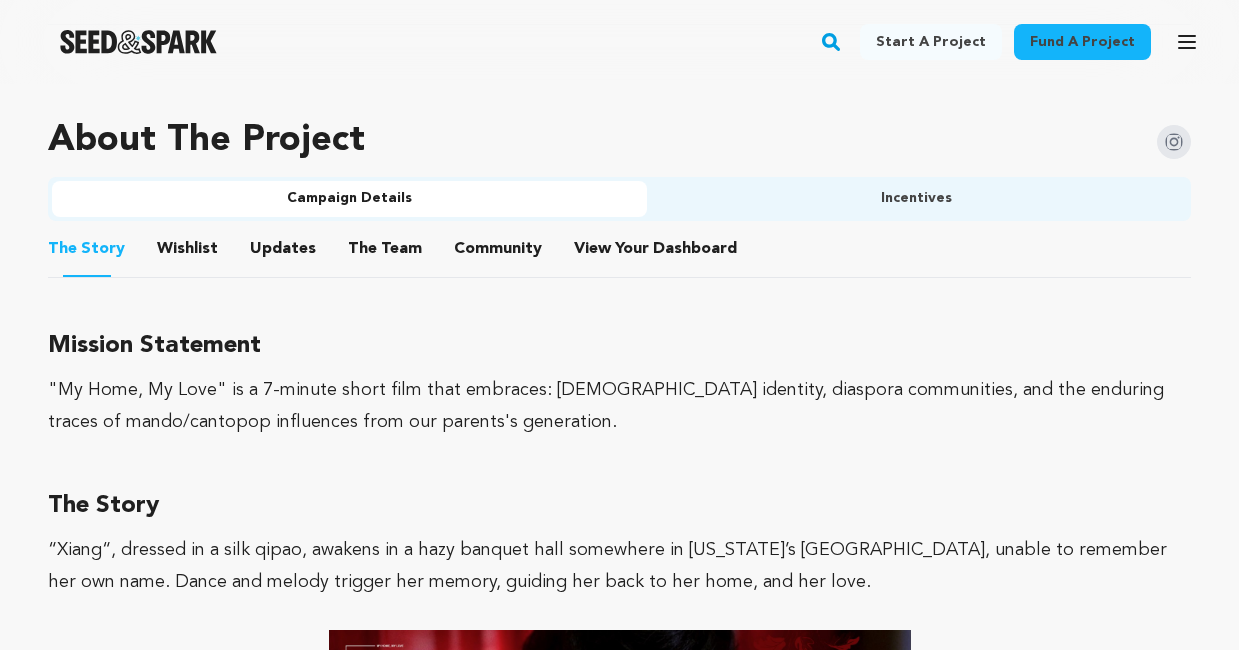 click on "Wishlist" at bounding box center (188, 253) 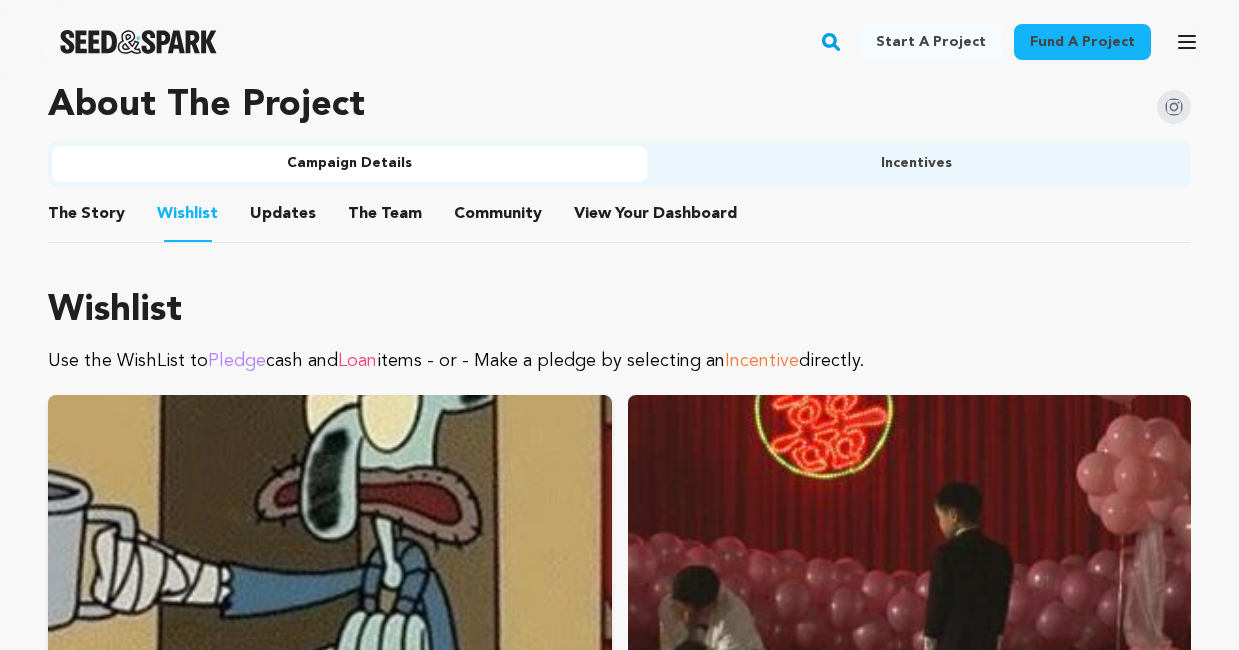 scroll, scrollTop: 1114, scrollLeft: 0, axis: vertical 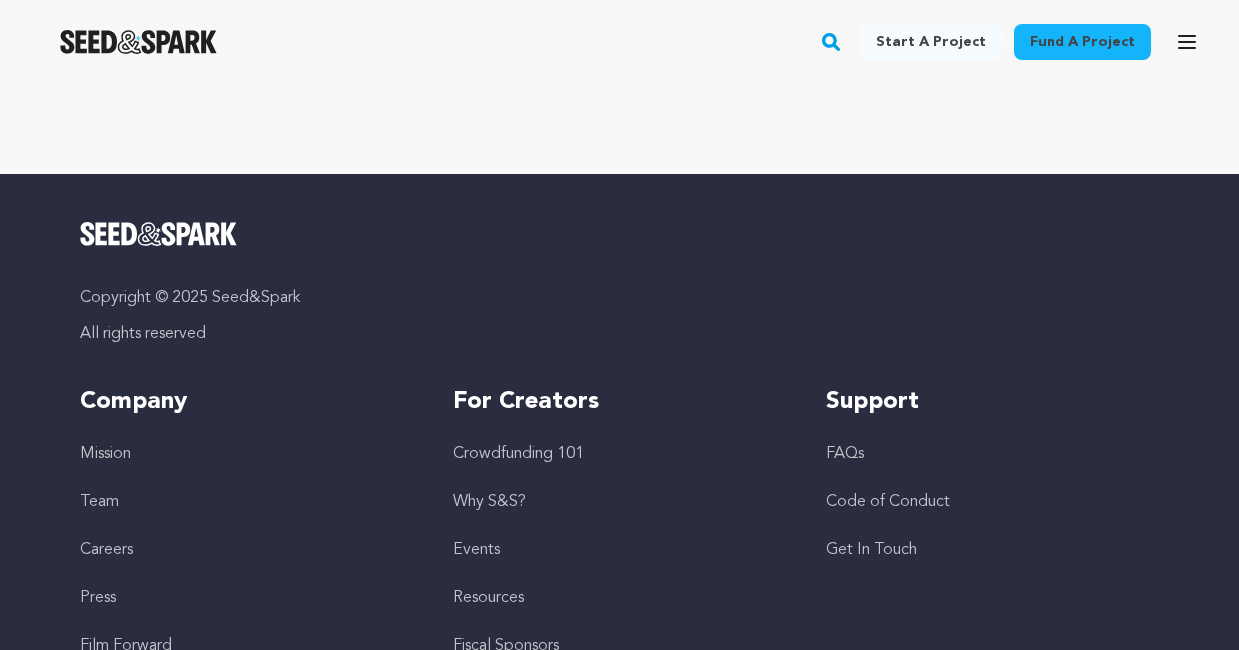 drag, startPoint x: 49, startPoint y: 406, endPoint x: 363, endPoint y: 174, distance: 390.41003 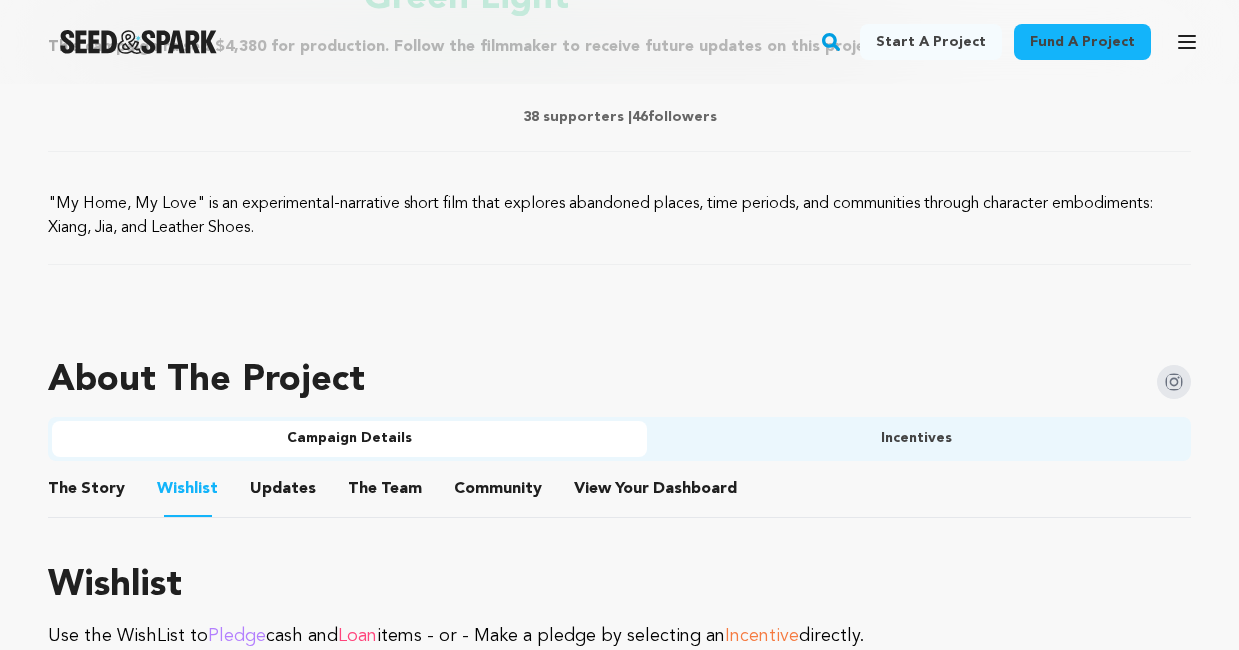 scroll, scrollTop: 948, scrollLeft: 0, axis: vertical 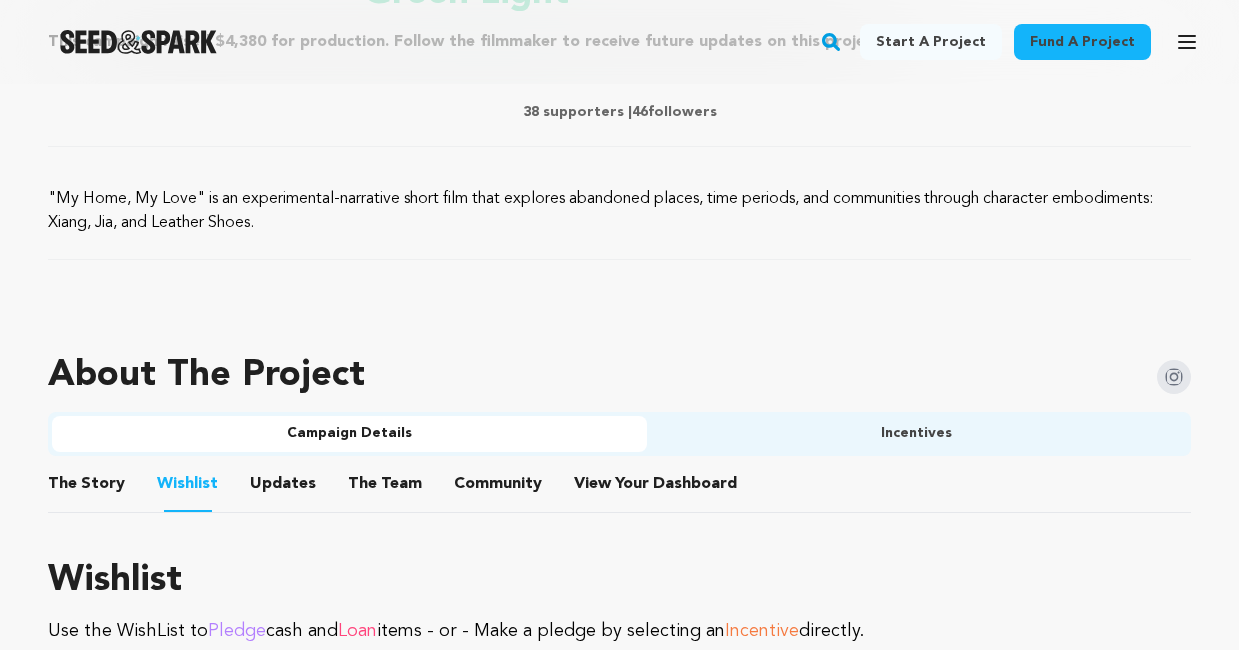 click on "Updates" at bounding box center (283, 488) 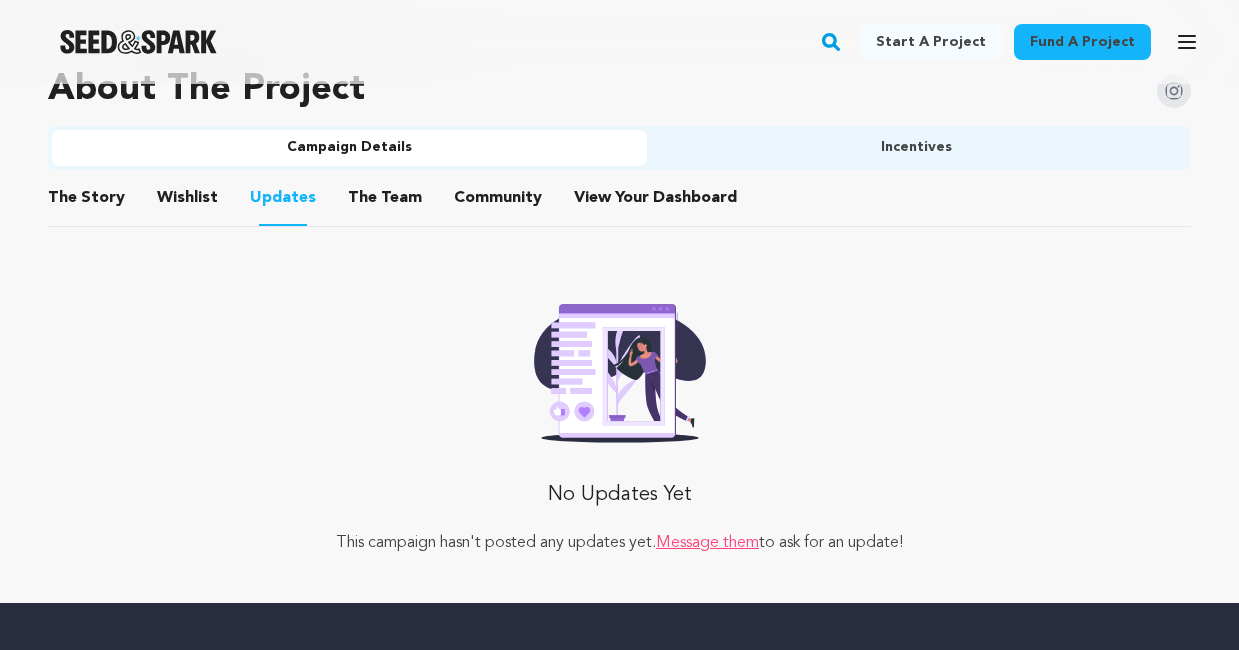 scroll, scrollTop: 1239, scrollLeft: 0, axis: vertical 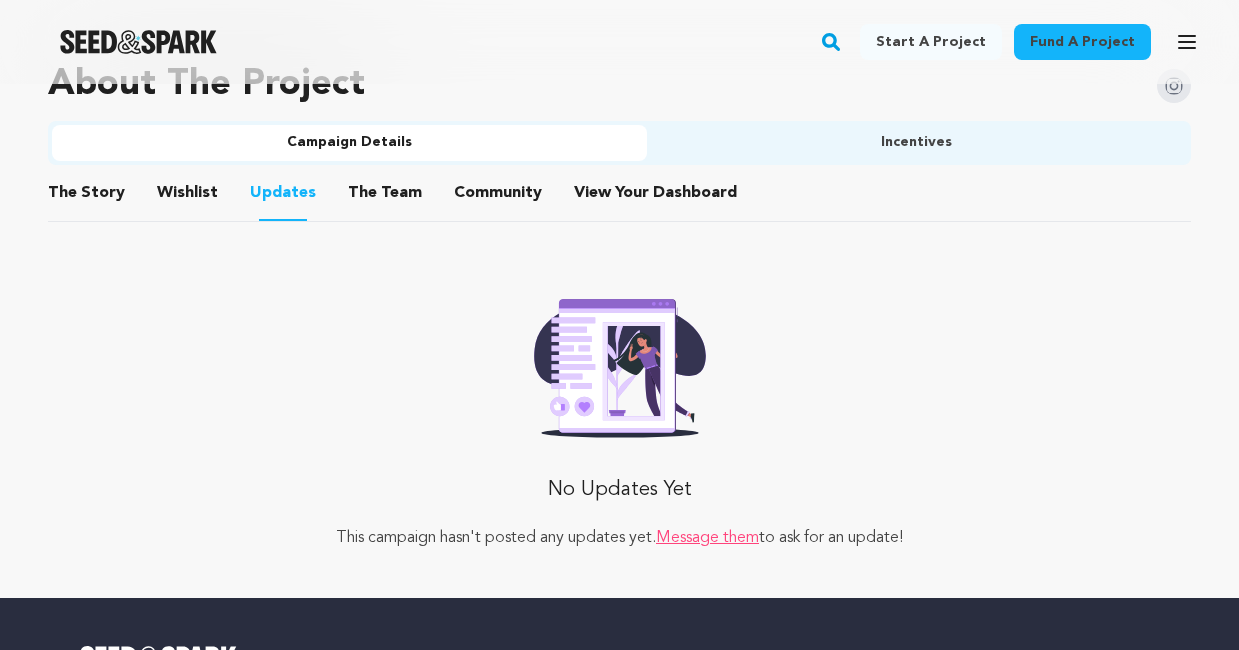 click on "The Team" at bounding box center (385, 197) 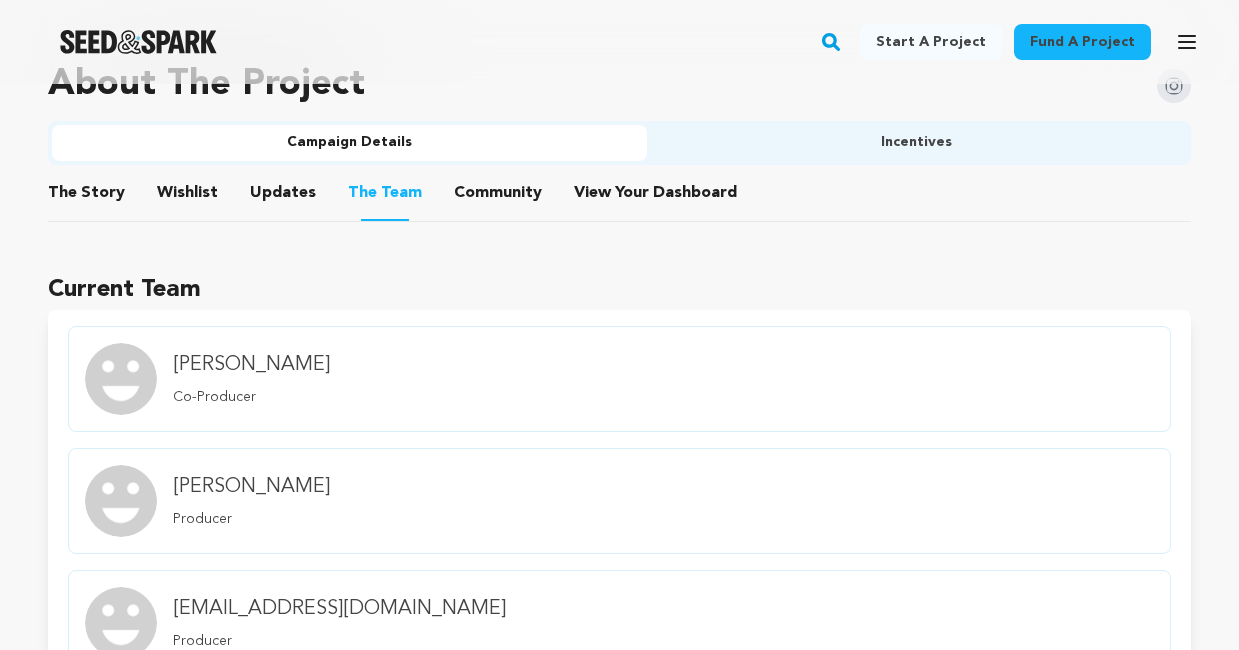 click on "Current Team" at bounding box center [619, 290] 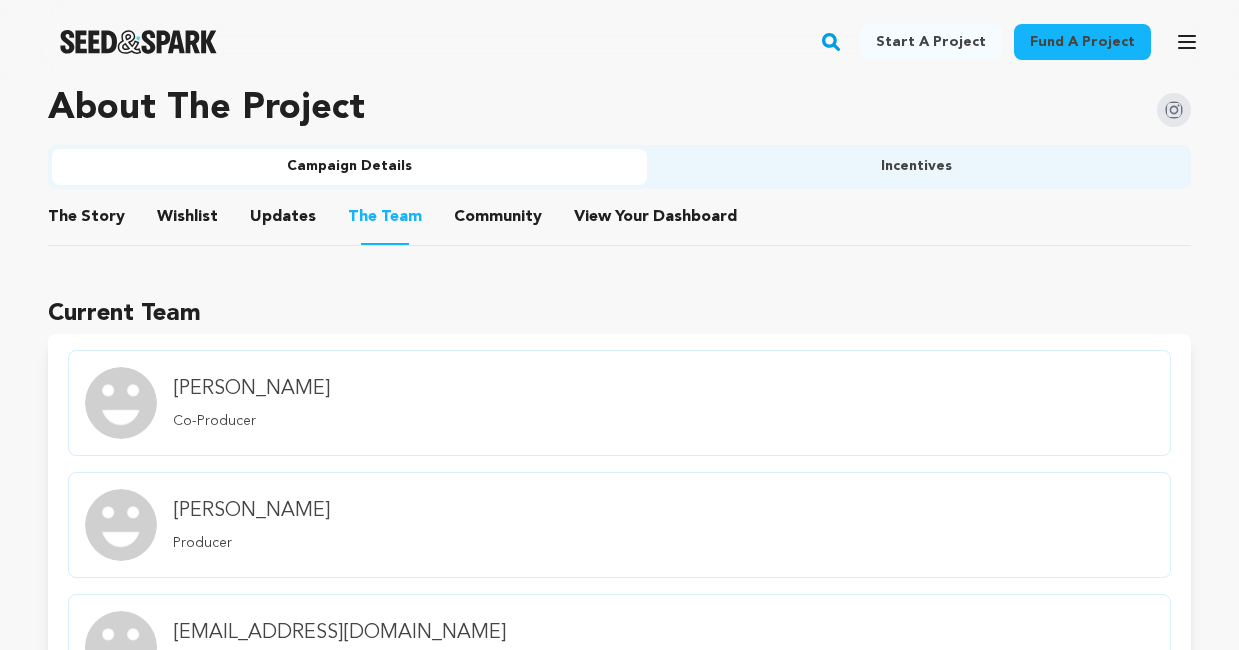 scroll, scrollTop: 1141, scrollLeft: 0, axis: vertical 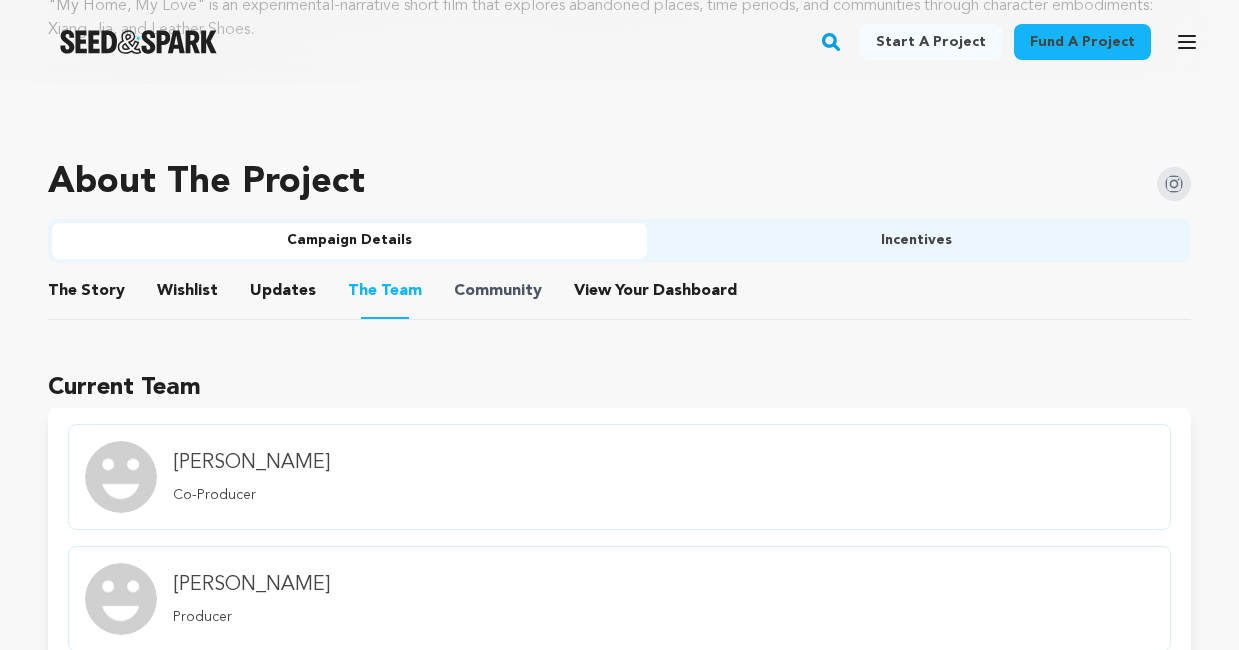 click on "Community" at bounding box center [498, 291] 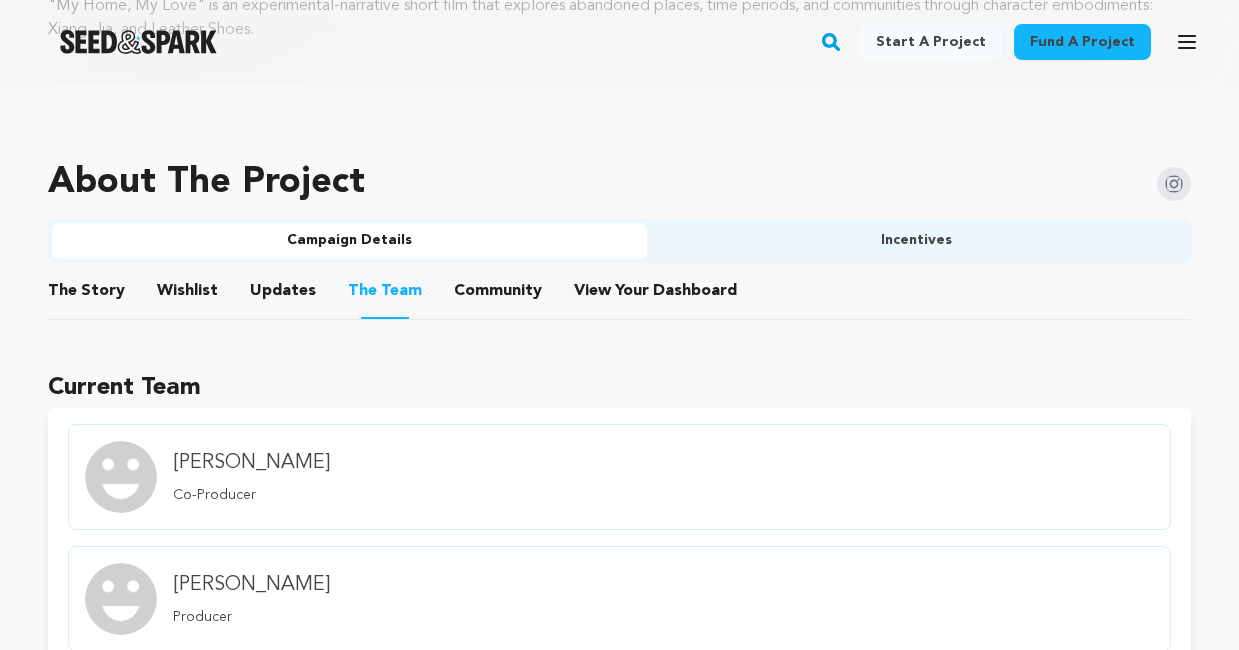 click on "Incentives" at bounding box center (917, 241) 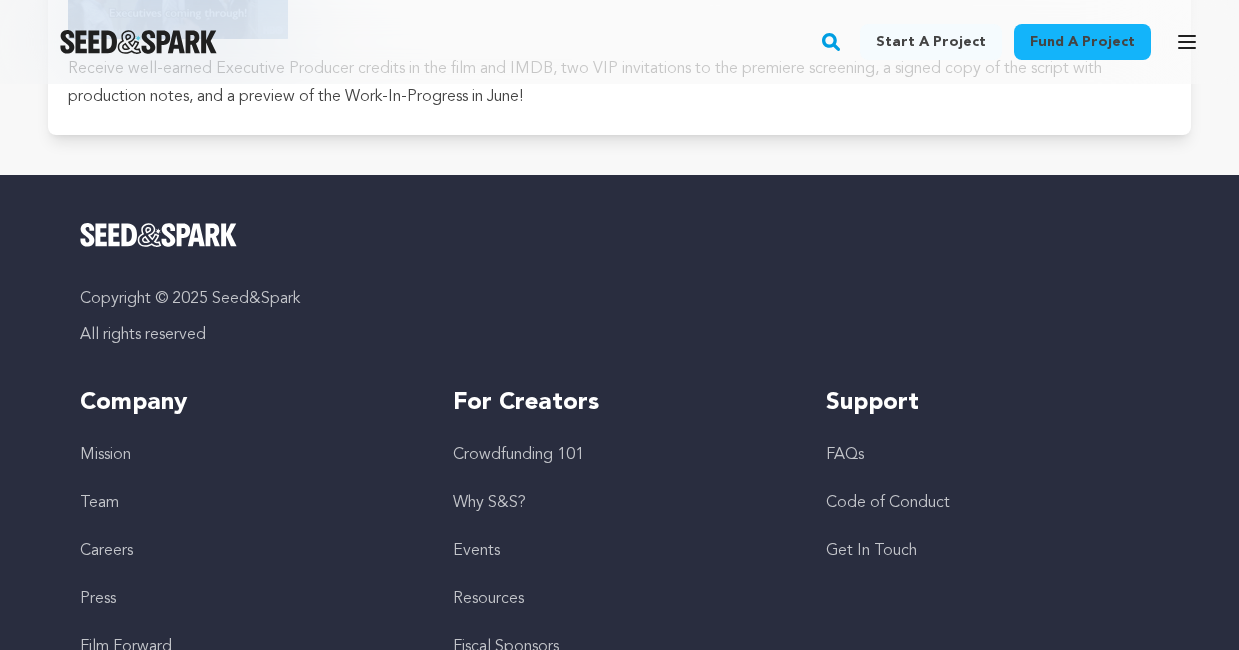 scroll, scrollTop: 3975, scrollLeft: 0, axis: vertical 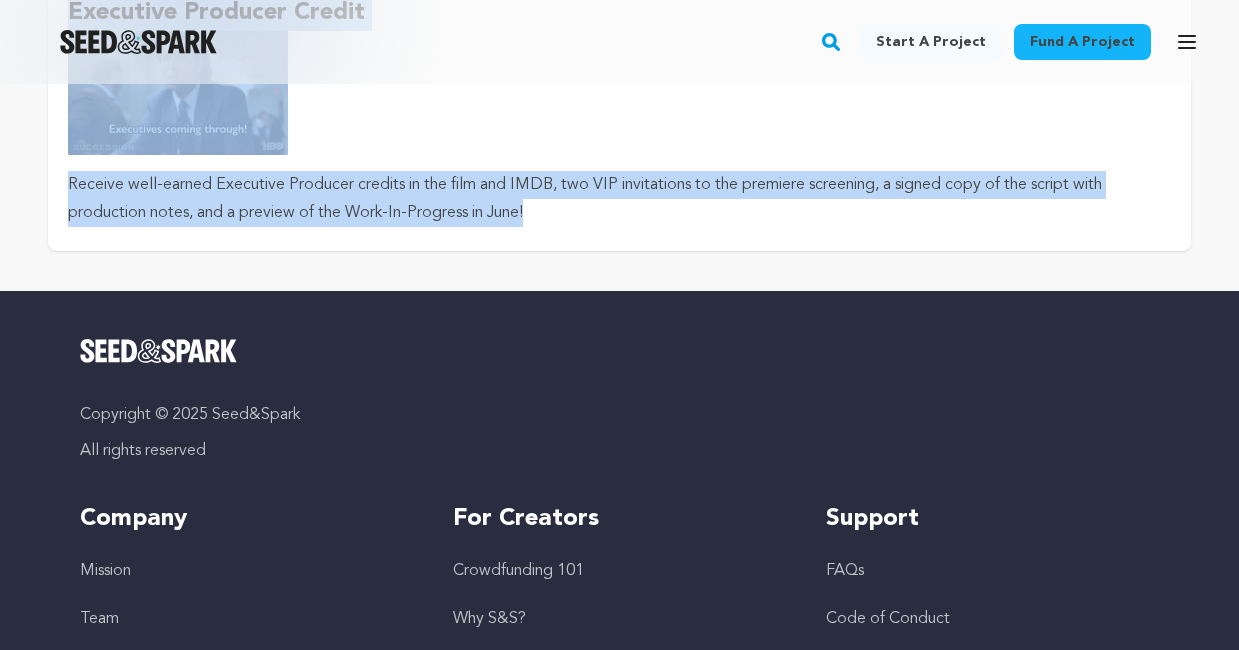 click on "Fund a project
Project details
My Home, My Love
[US_STATE][GEOGRAPHIC_DATA], [US_STATE] |                                 Film Short
Drama,
[DEMOGRAPHIC_DATA]" at bounding box center [619, -1800] 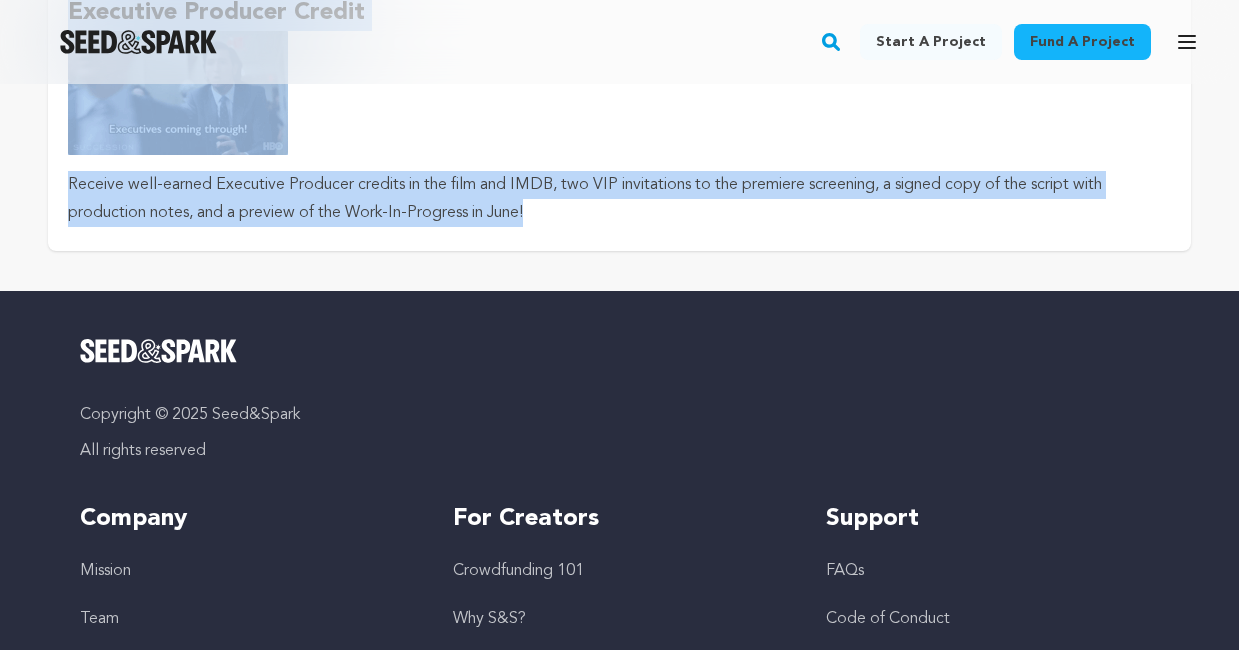 copy on "Incentives
$15
Instagram Shoutout
Get an exclusive team shoutout on Instagram for your friendship and contribution!
$25
Married to the Music (Video)
You'll have exclusive viewing (and listening) rights to the original music video of the film's Original Song, written and composed by Team Eddy&Haohao. Think...[PERSON_NAME] meets BEYOND meets [PERSON_NAME] meets The Cranberries...meets..."My Home, My Love"?
$40
Scrapbook, Mixtape, Spotify Playlist..."Wanna go steady?"
A digital scrapbook featuring exclusive BTS photos from rehearsals + production, Super 8 footage of Cast&Crew by [PERSON_NAME], a Spotify playlist ("Mixtape!") of [PERSON_NAME] and [PERSON_NAME] top 50 canto/mandopop references, and a special podcast episode where [PERSON_NAME] breaks down the production process step-by-step (casting, locatio..." 